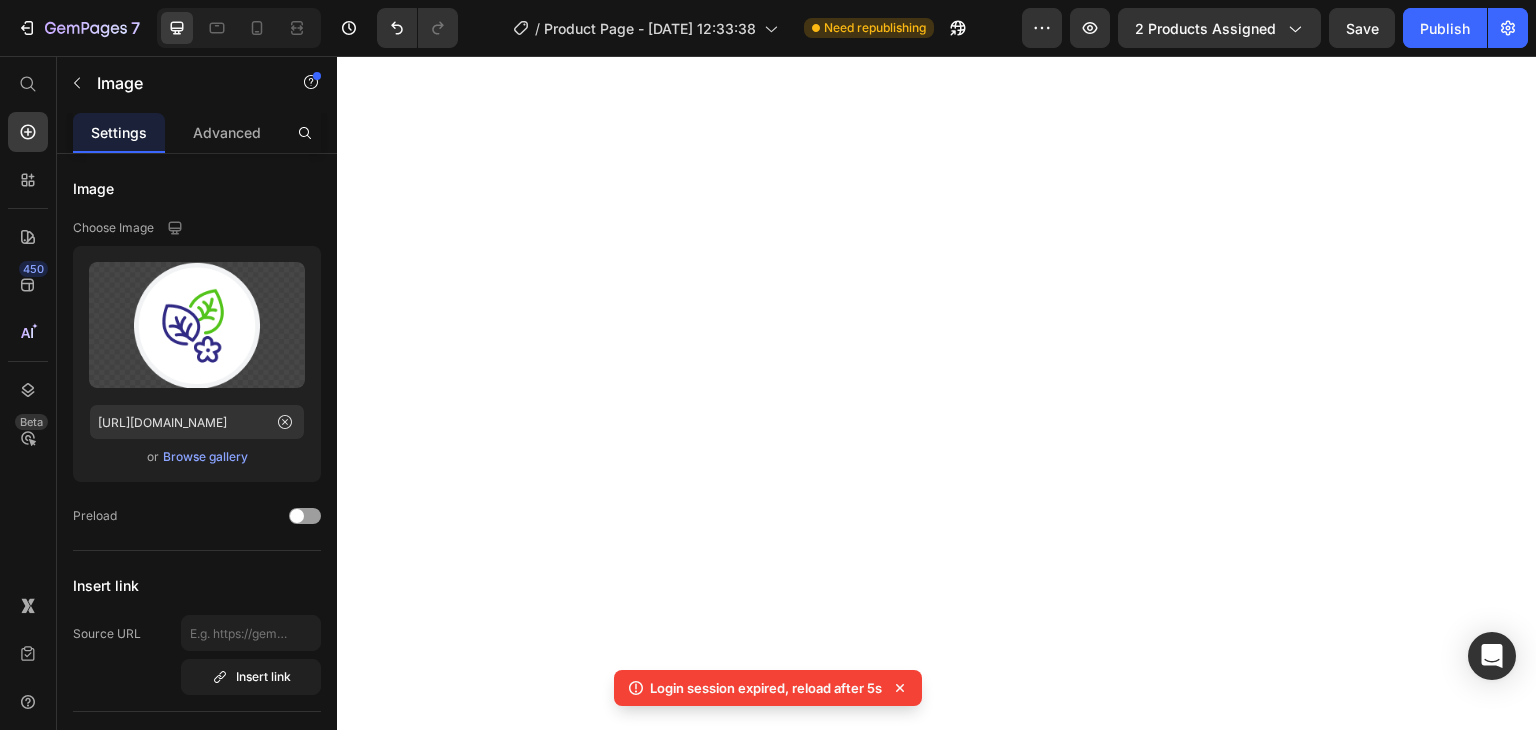 scroll, scrollTop: 0, scrollLeft: 0, axis: both 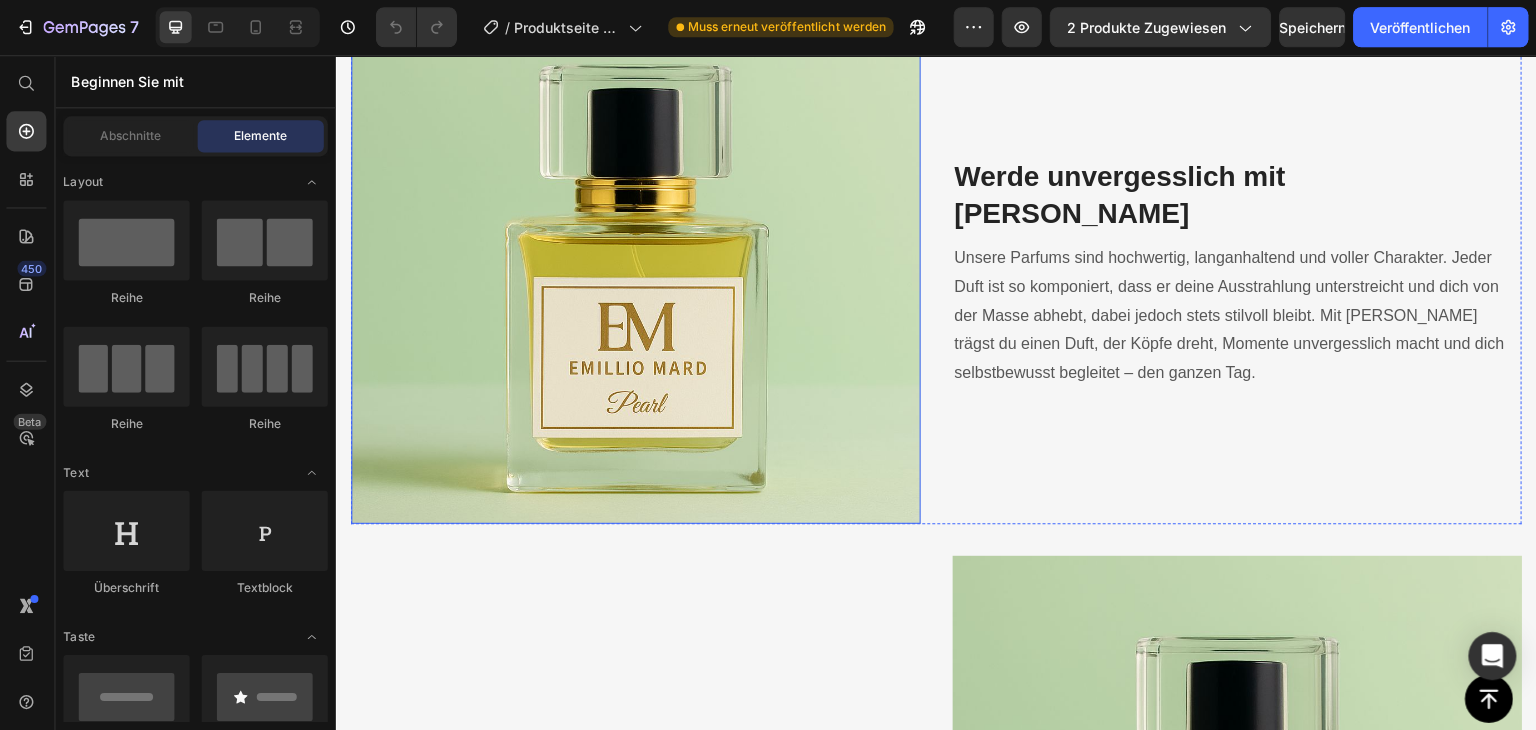 click at bounding box center (634, 273) 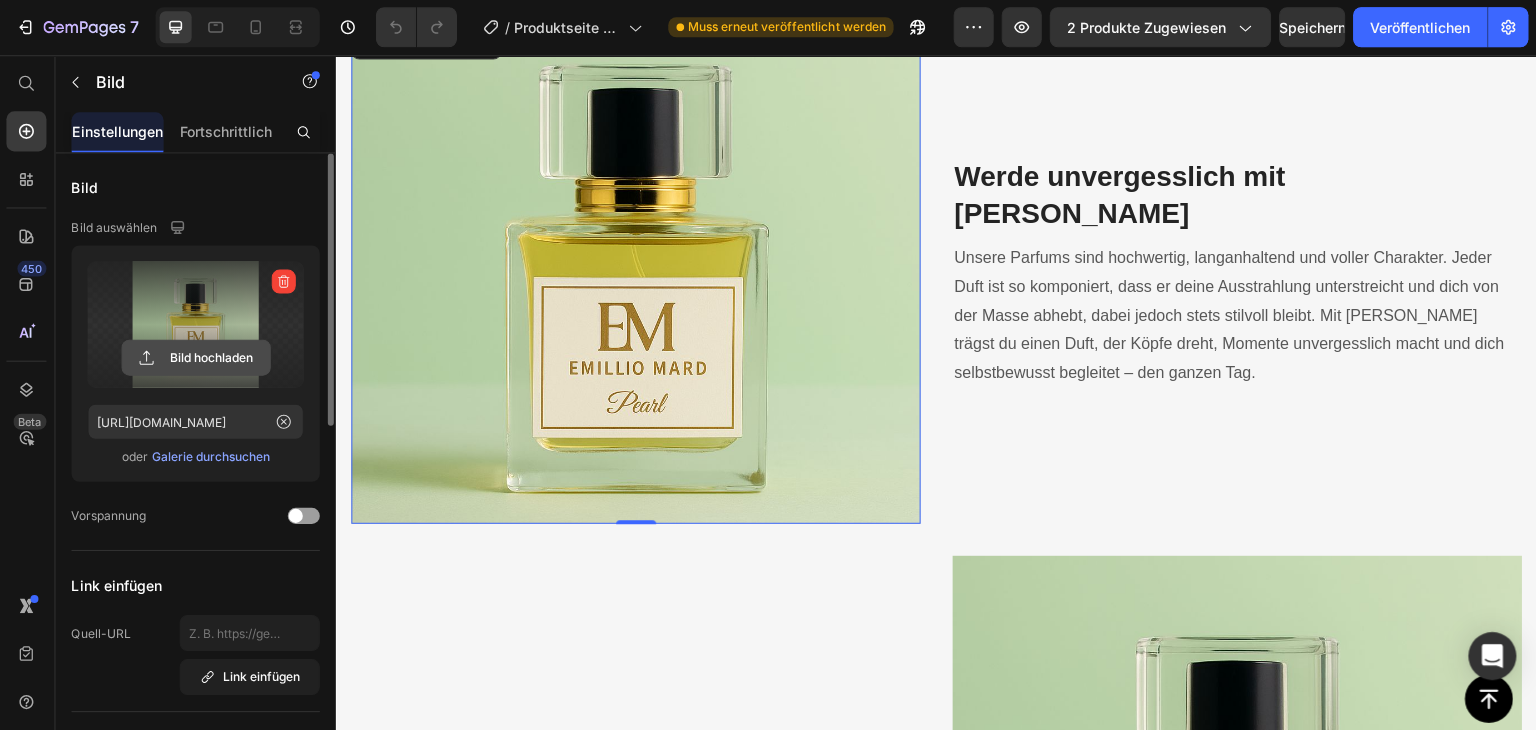 click 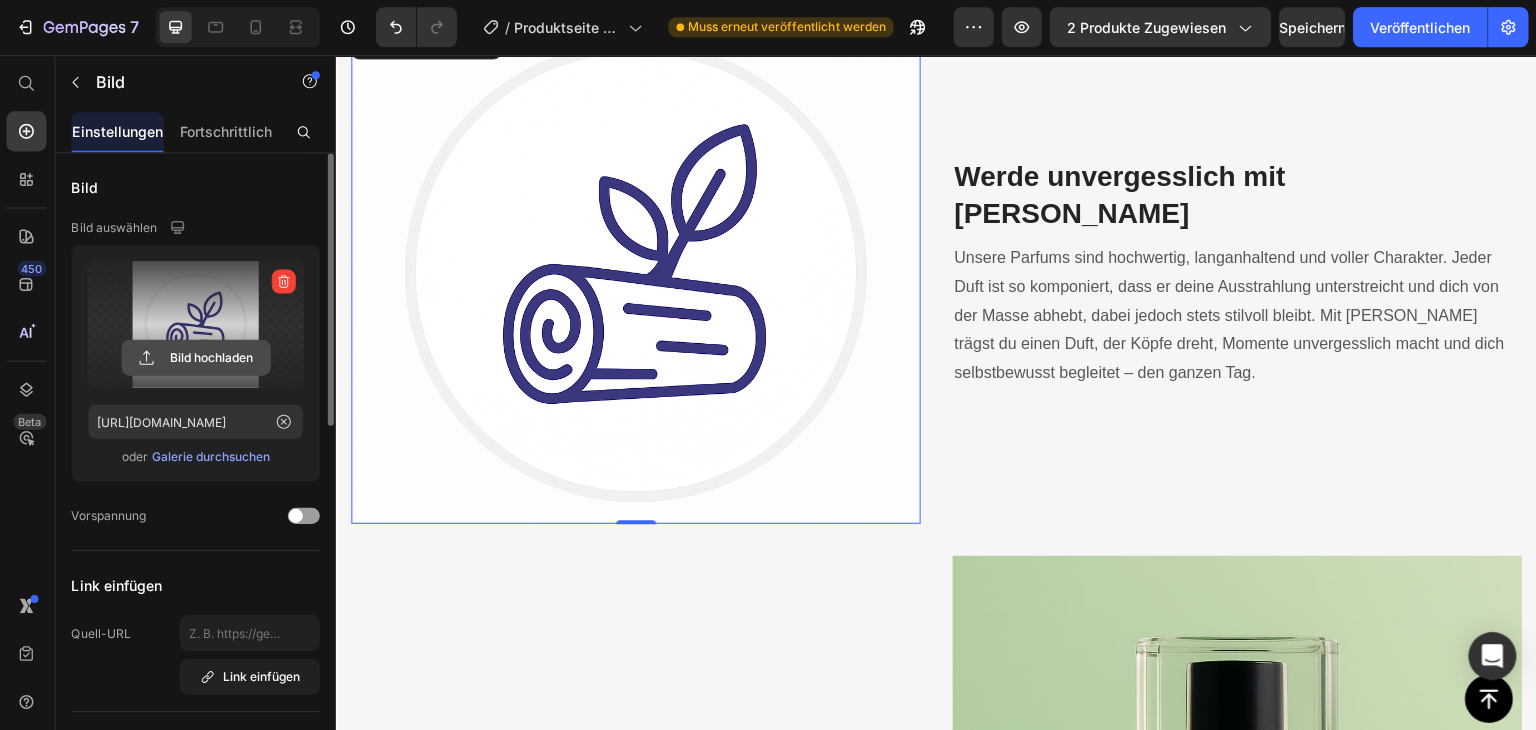 click 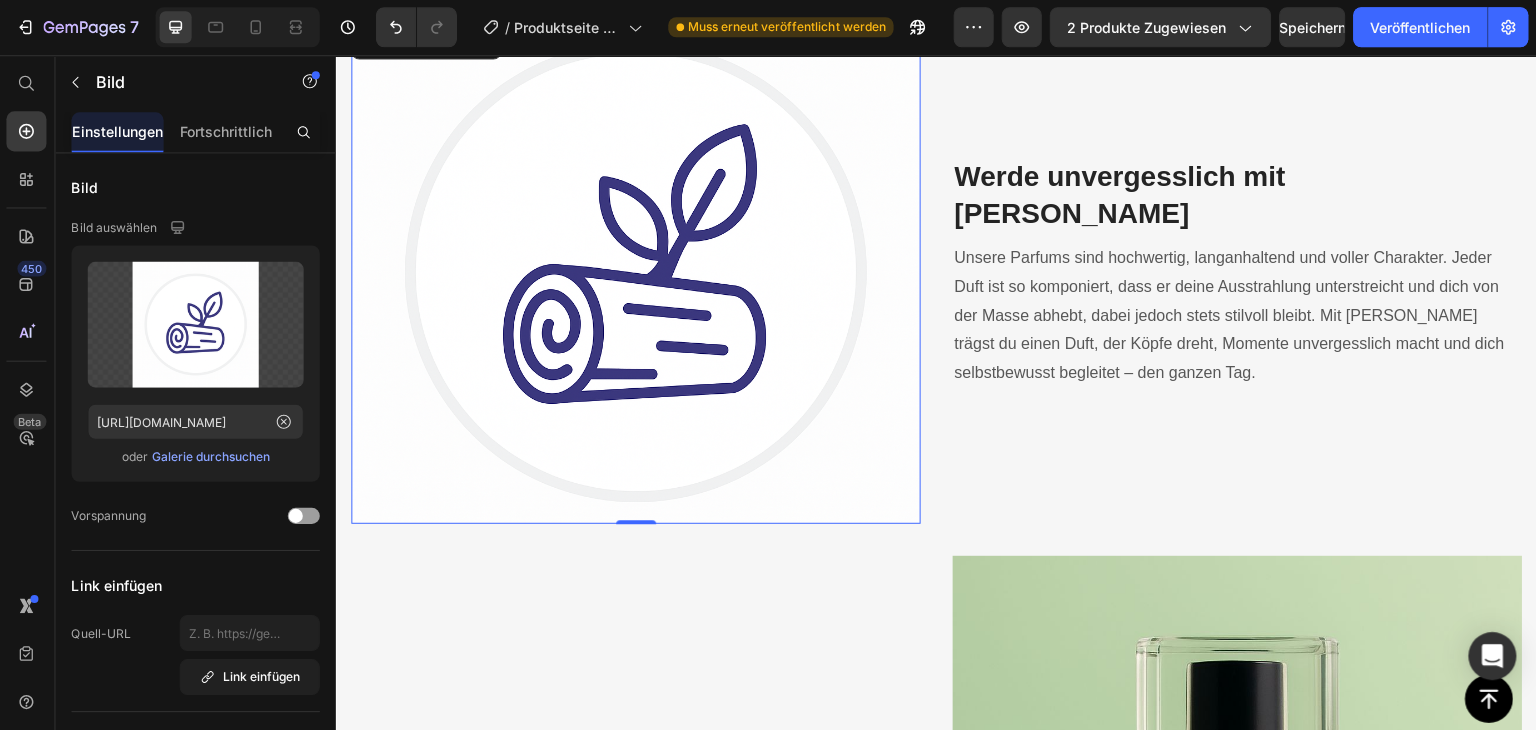 type on "[URL][DOMAIN_NAME]" 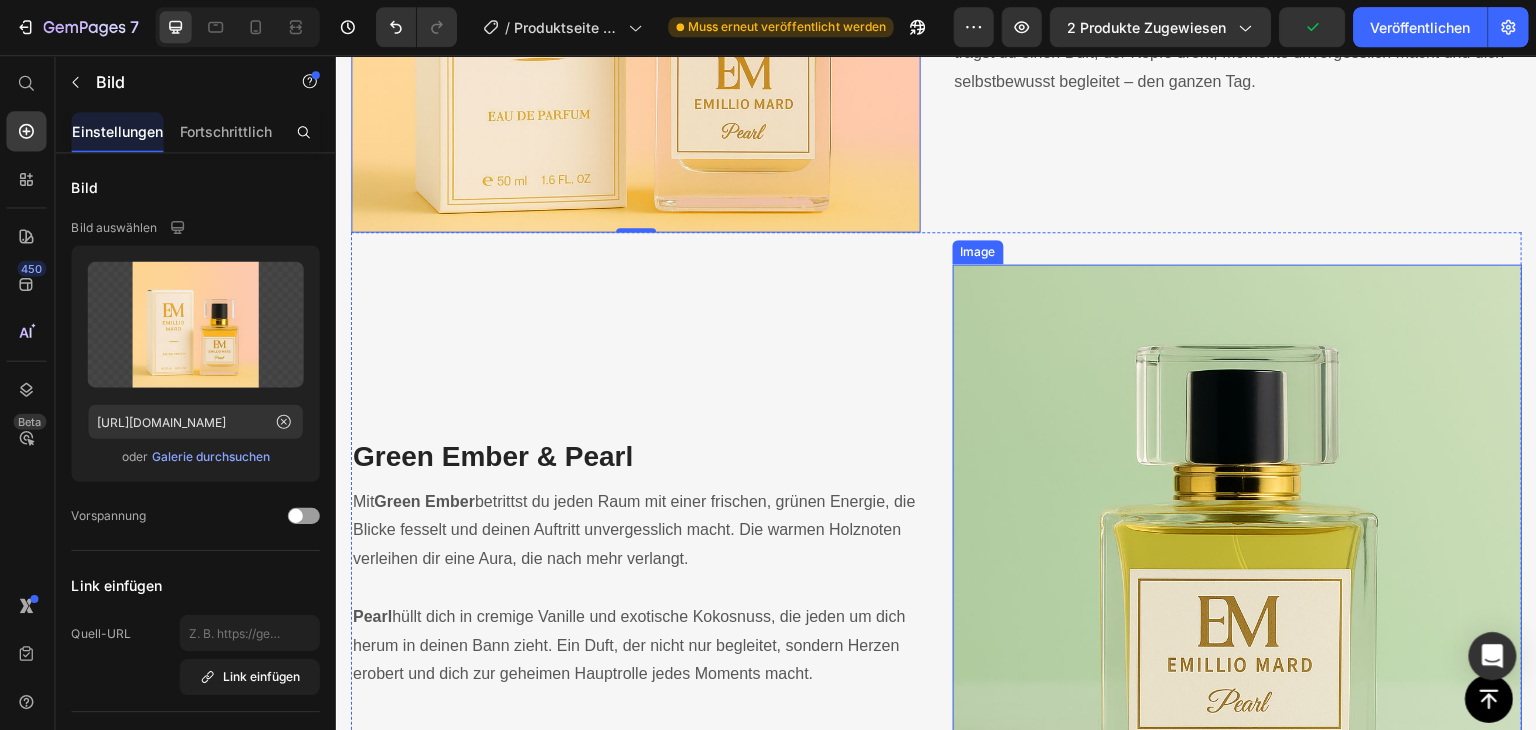 scroll, scrollTop: 4394, scrollLeft: 0, axis: vertical 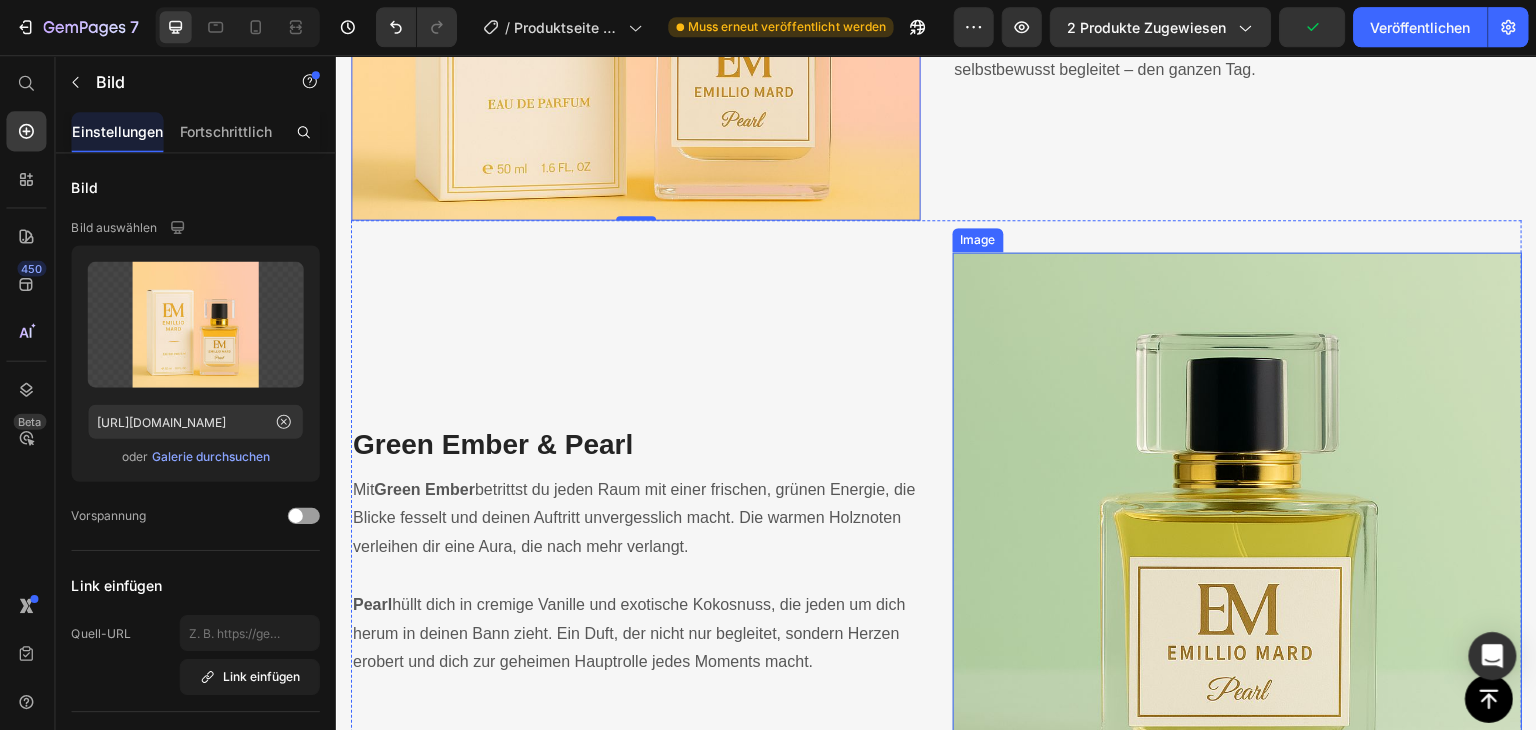 click at bounding box center [1235, 552] 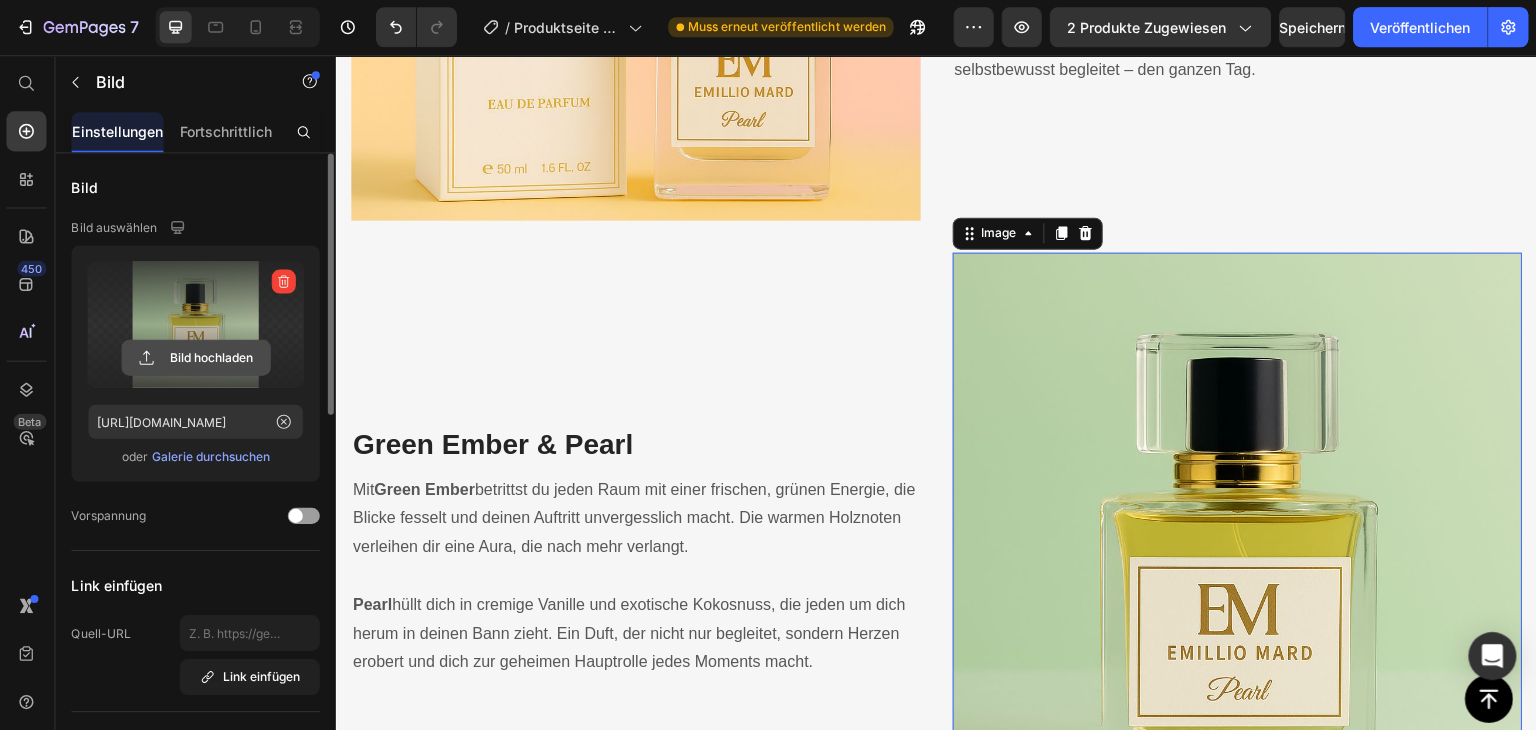click 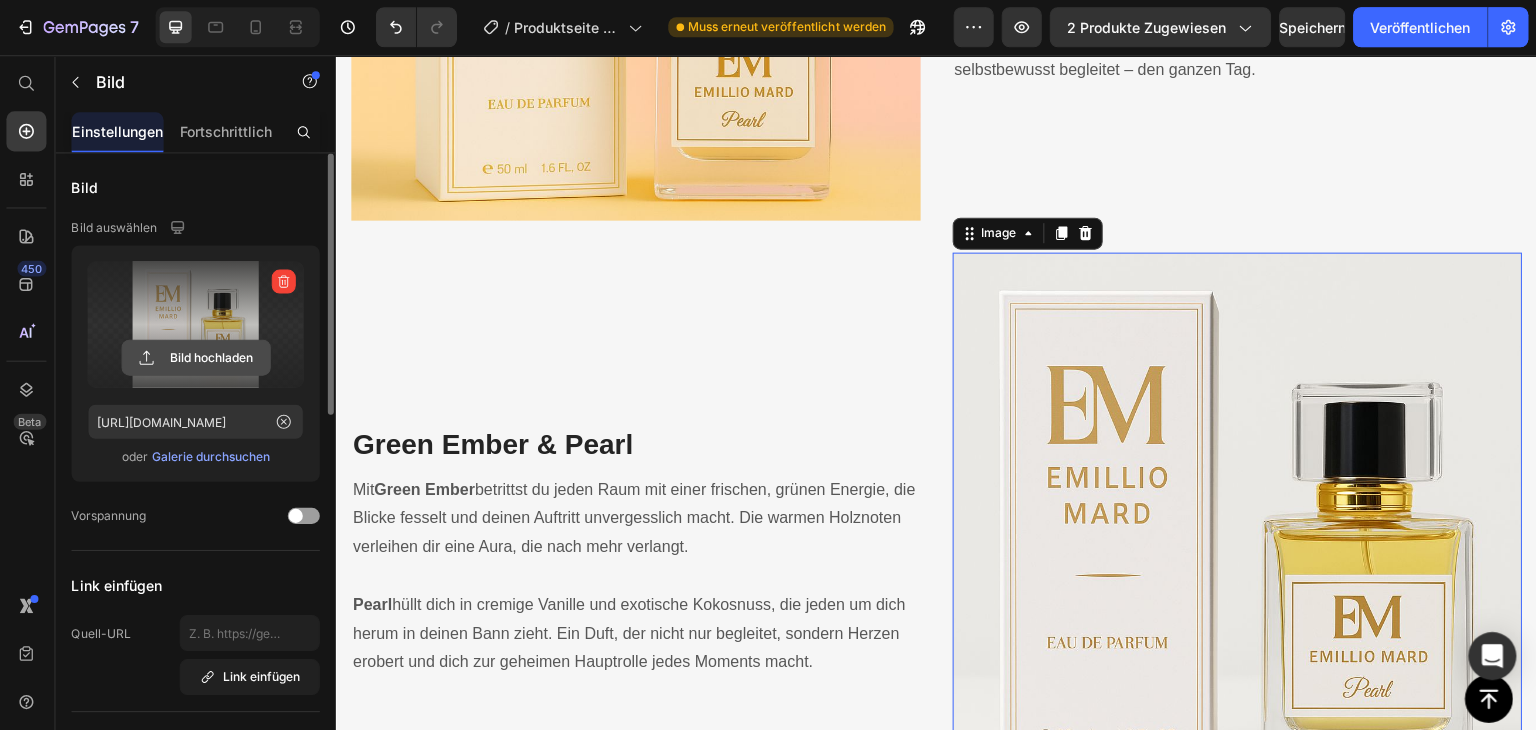 click 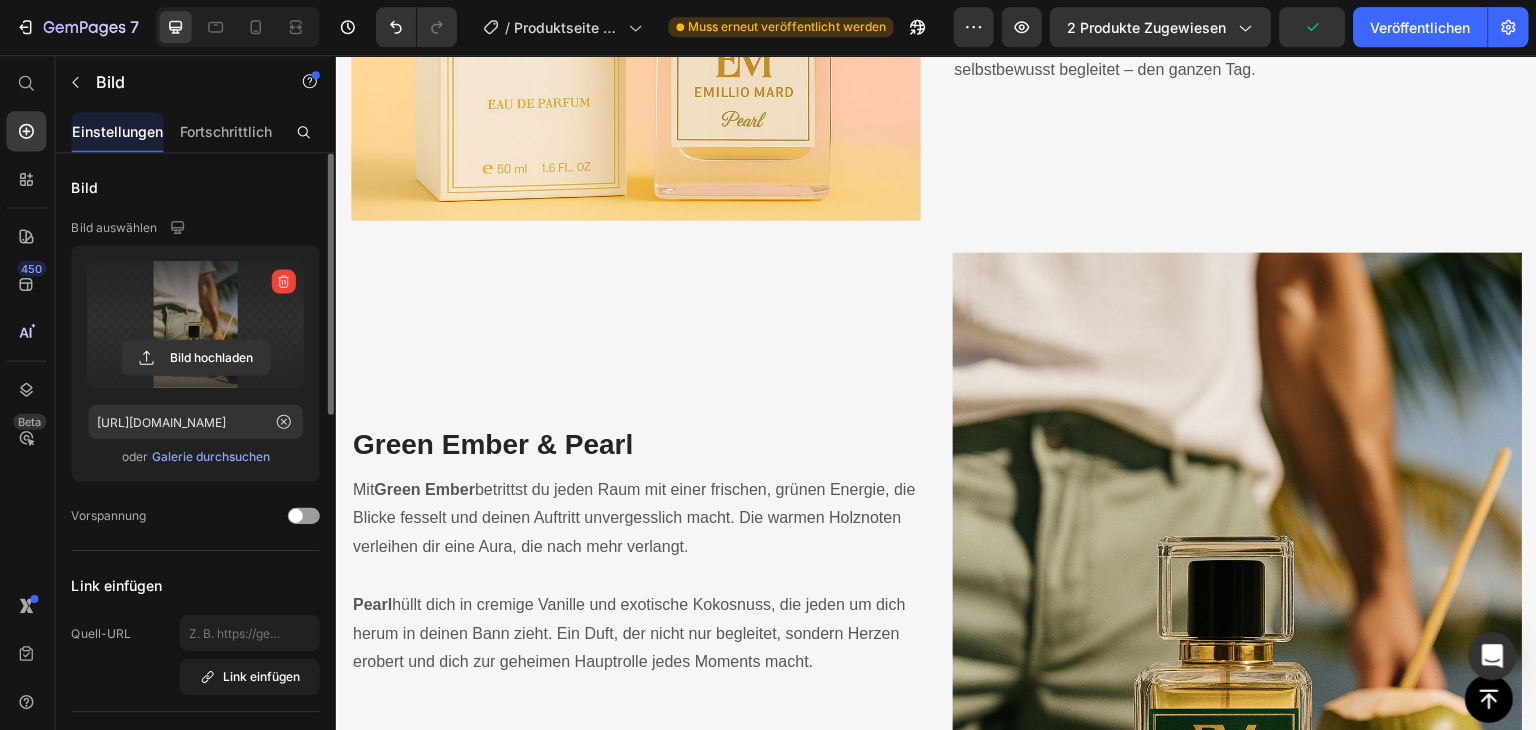 scroll, scrollTop: 4693, scrollLeft: 0, axis: vertical 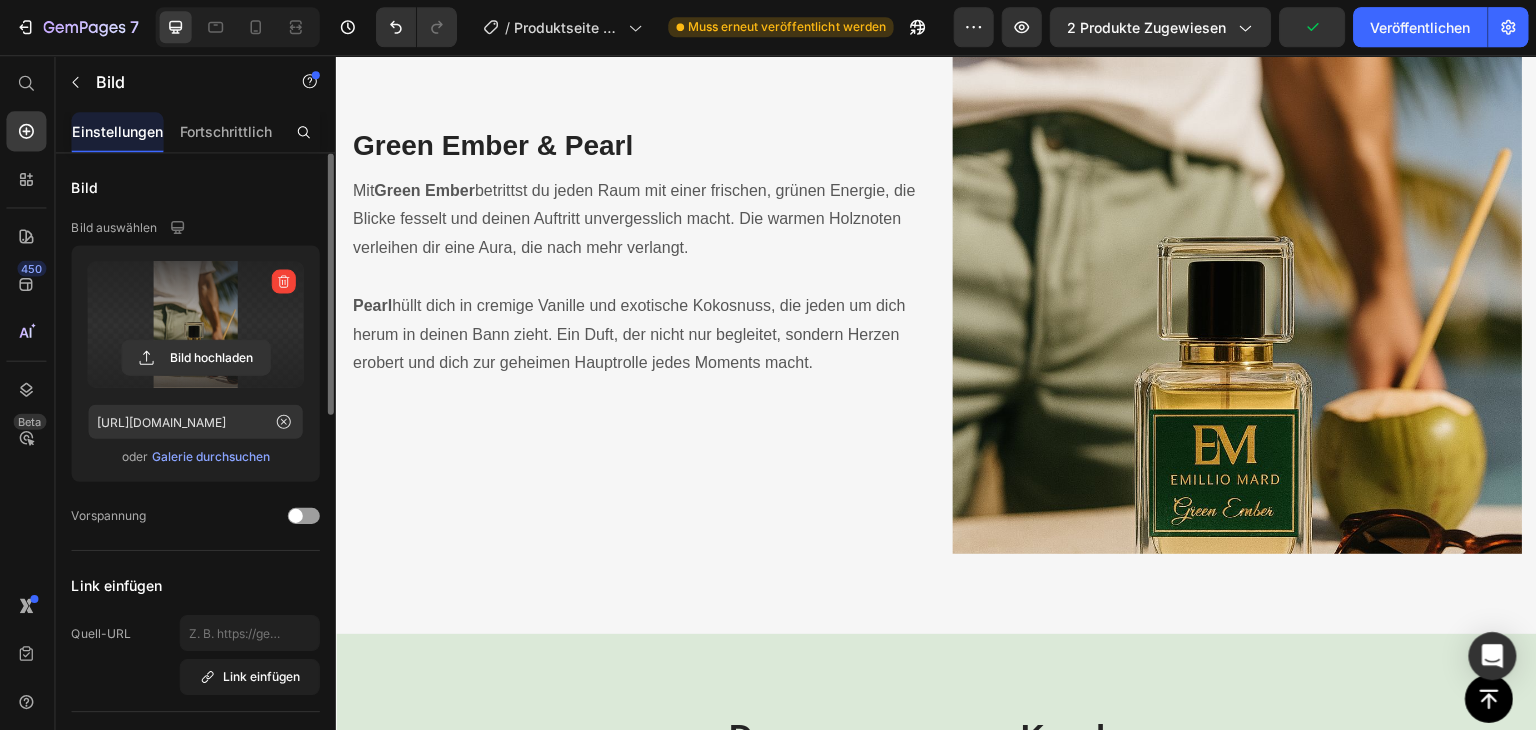 click at bounding box center (1235, 253) 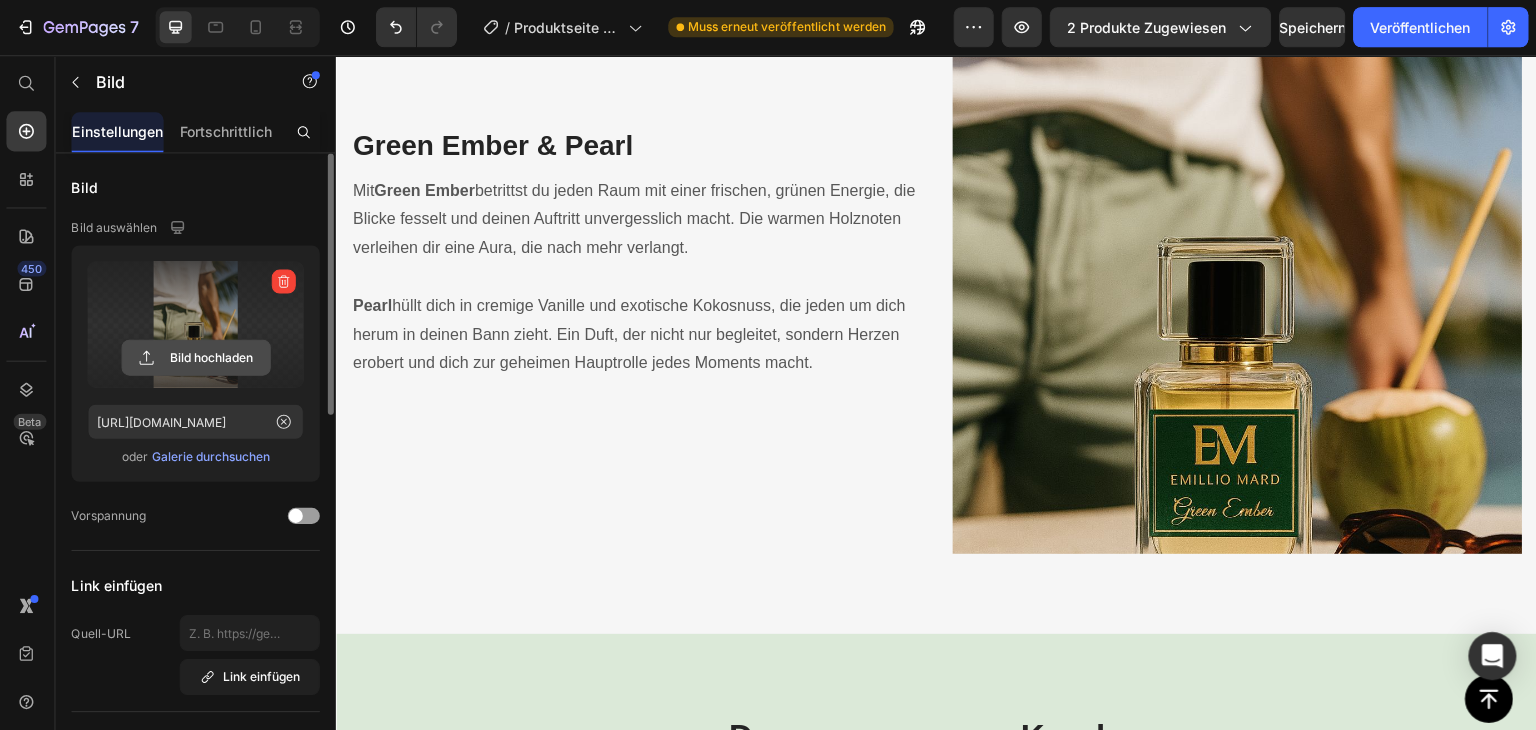click 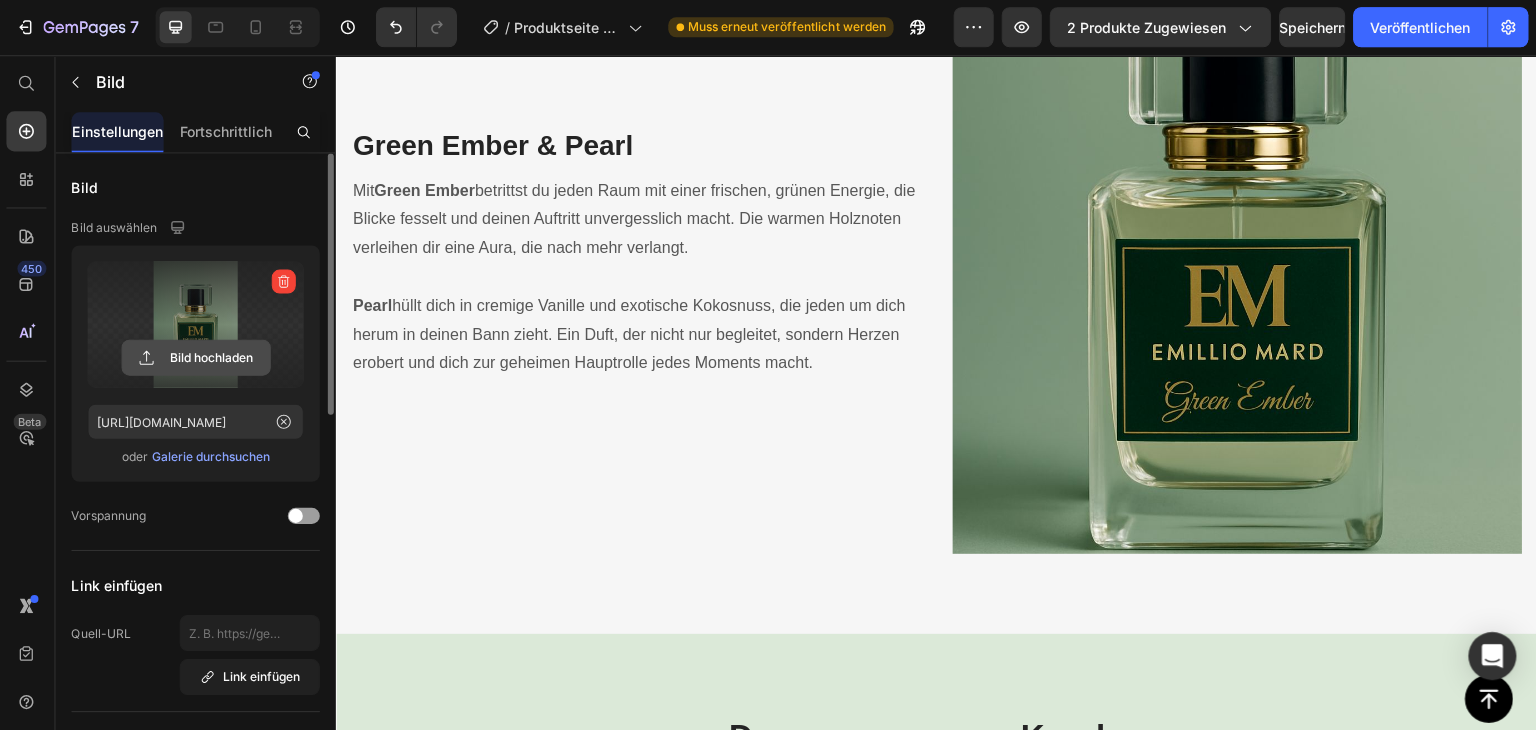 click 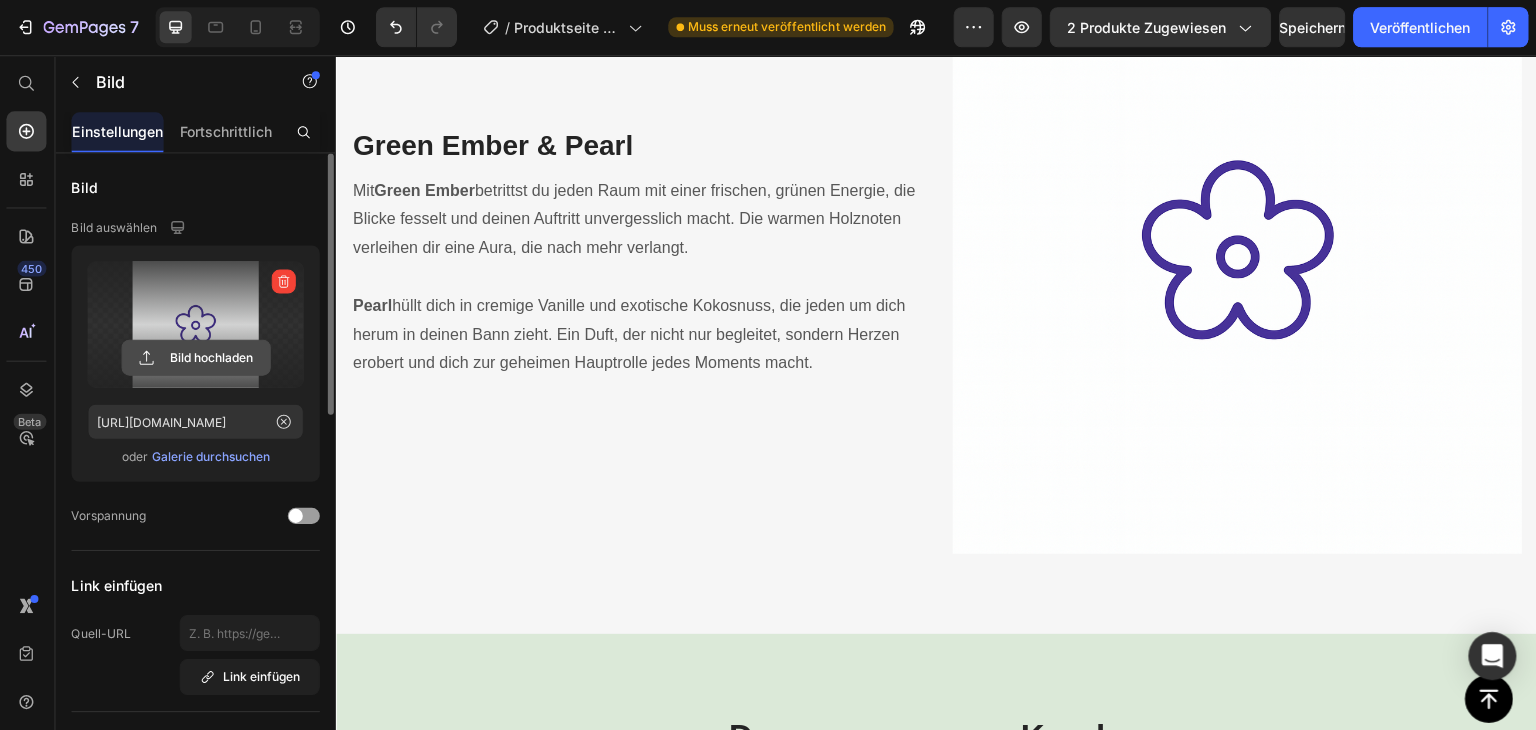 click 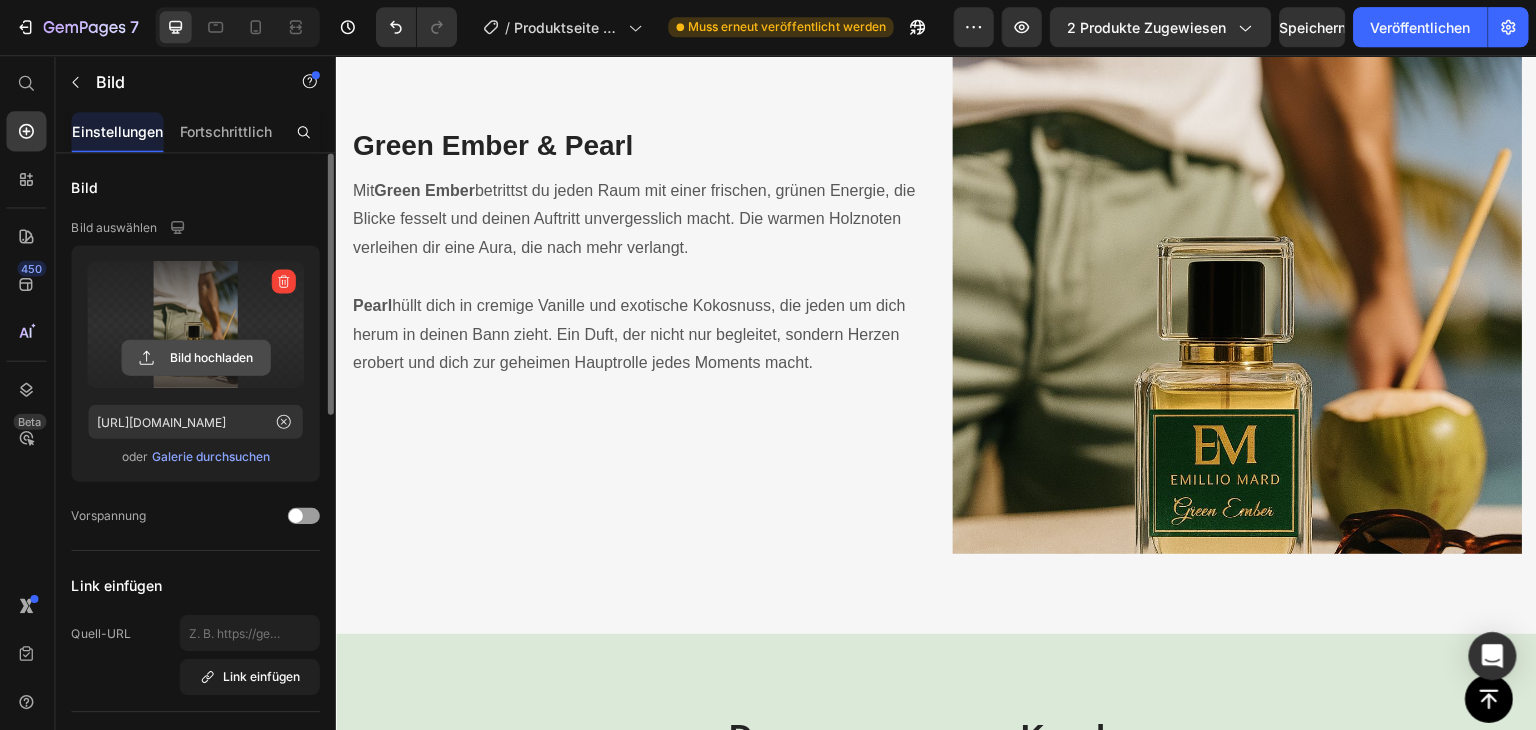 click 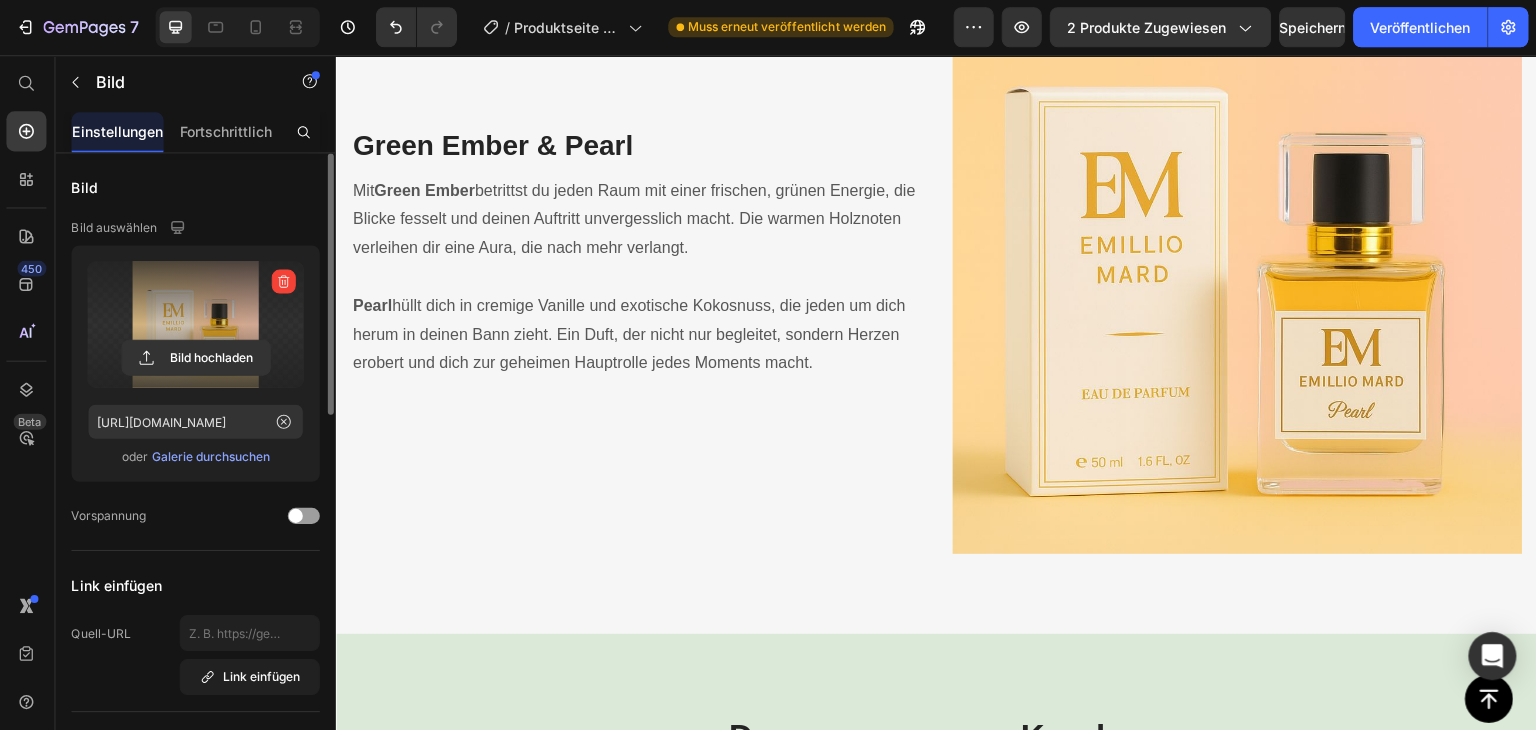 click at bounding box center [197, 325] 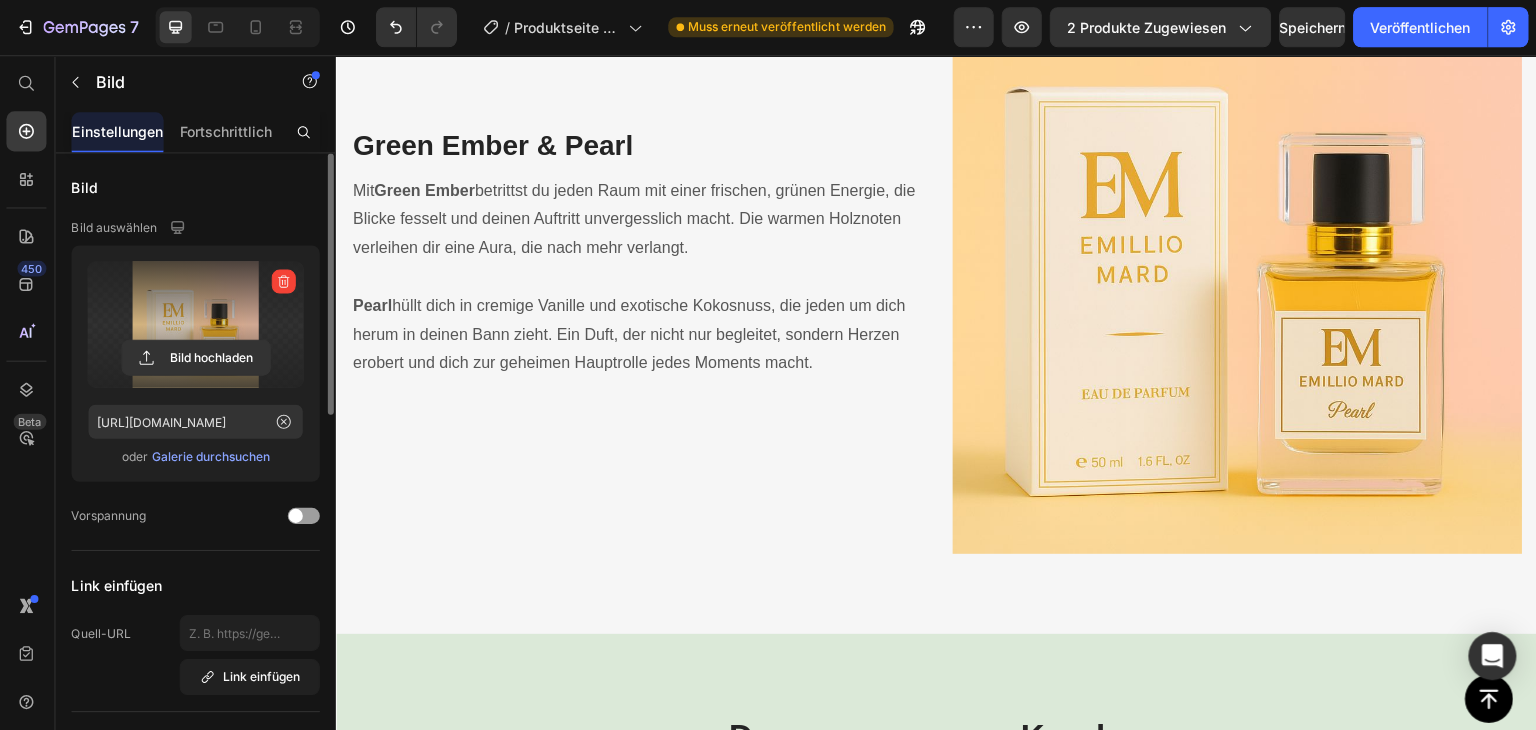 click 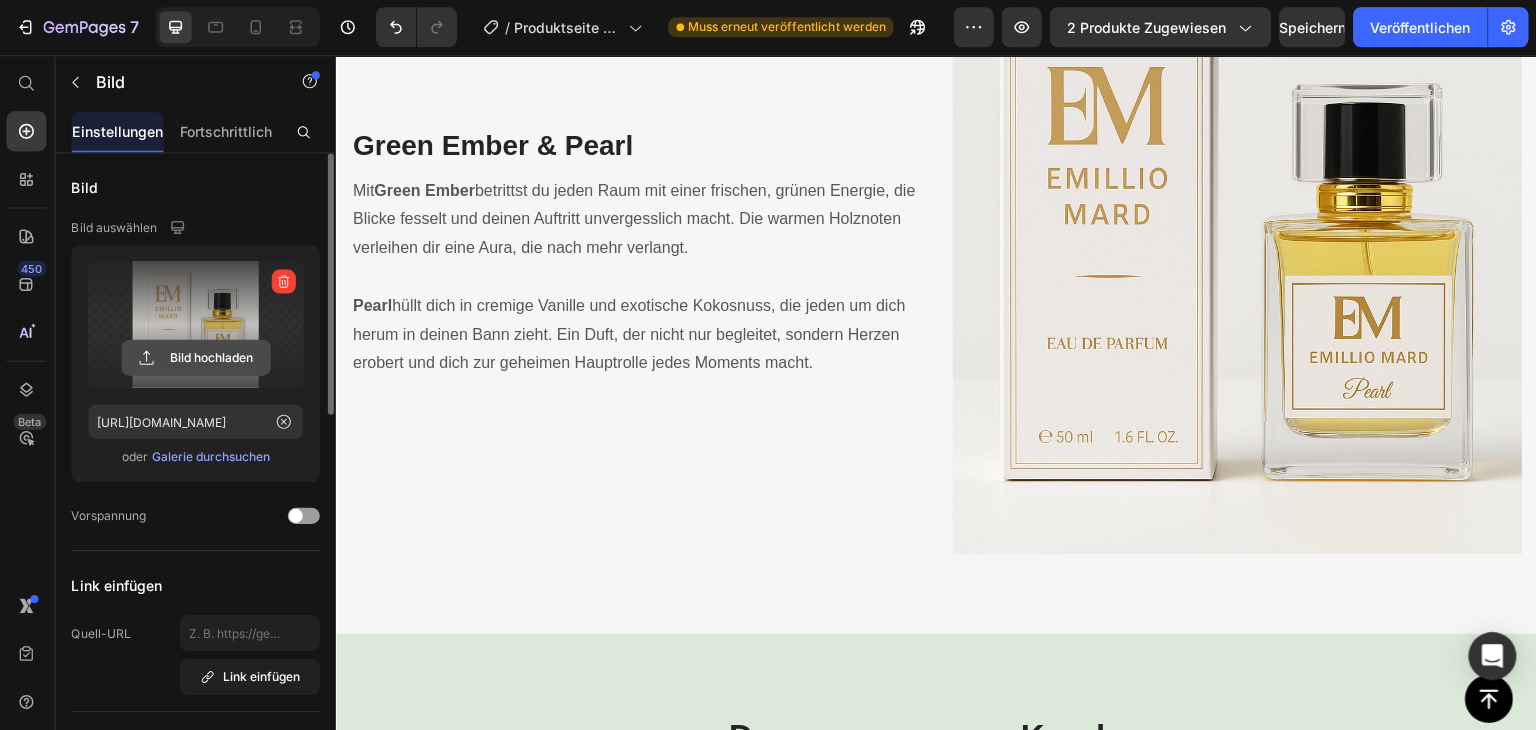 click 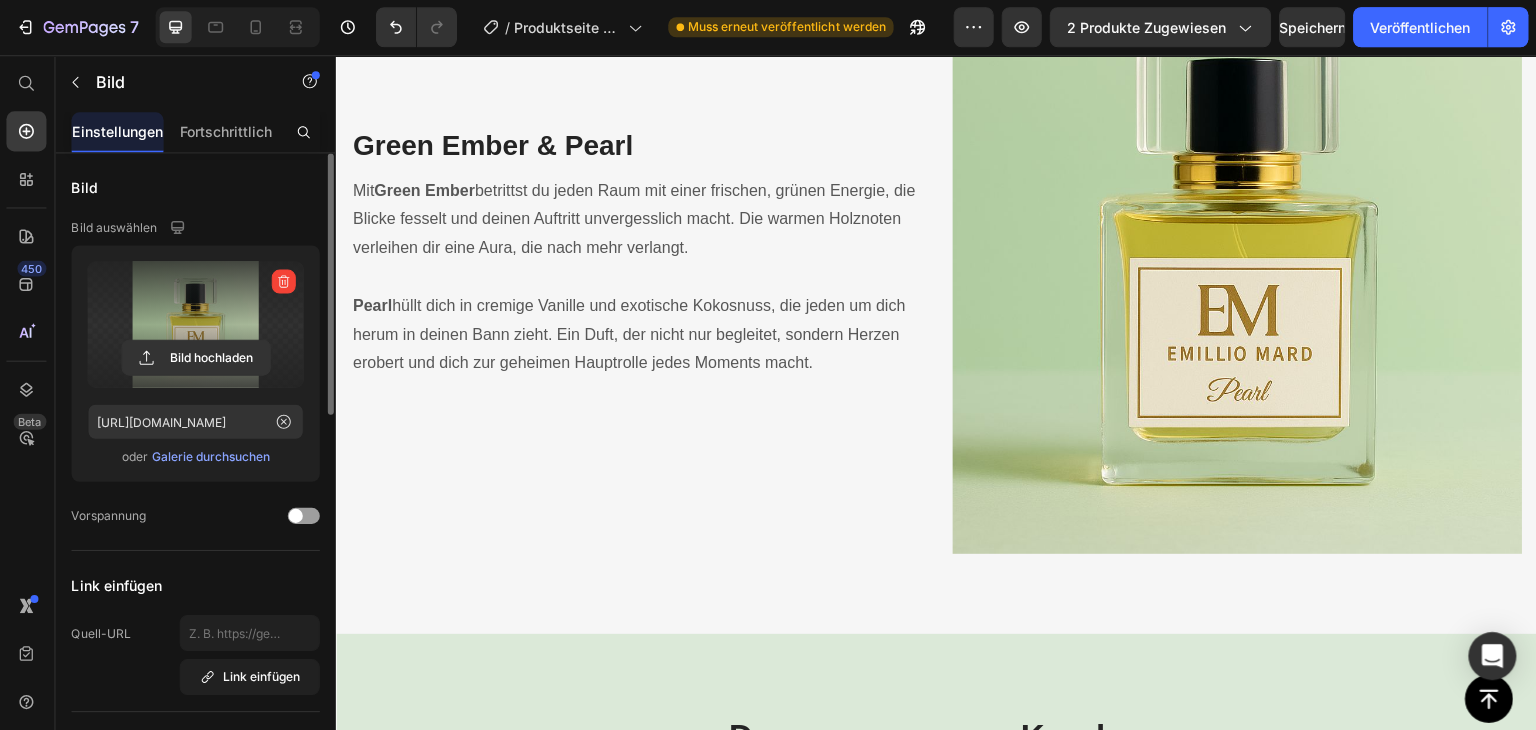 click at bounding box center (197, 325) 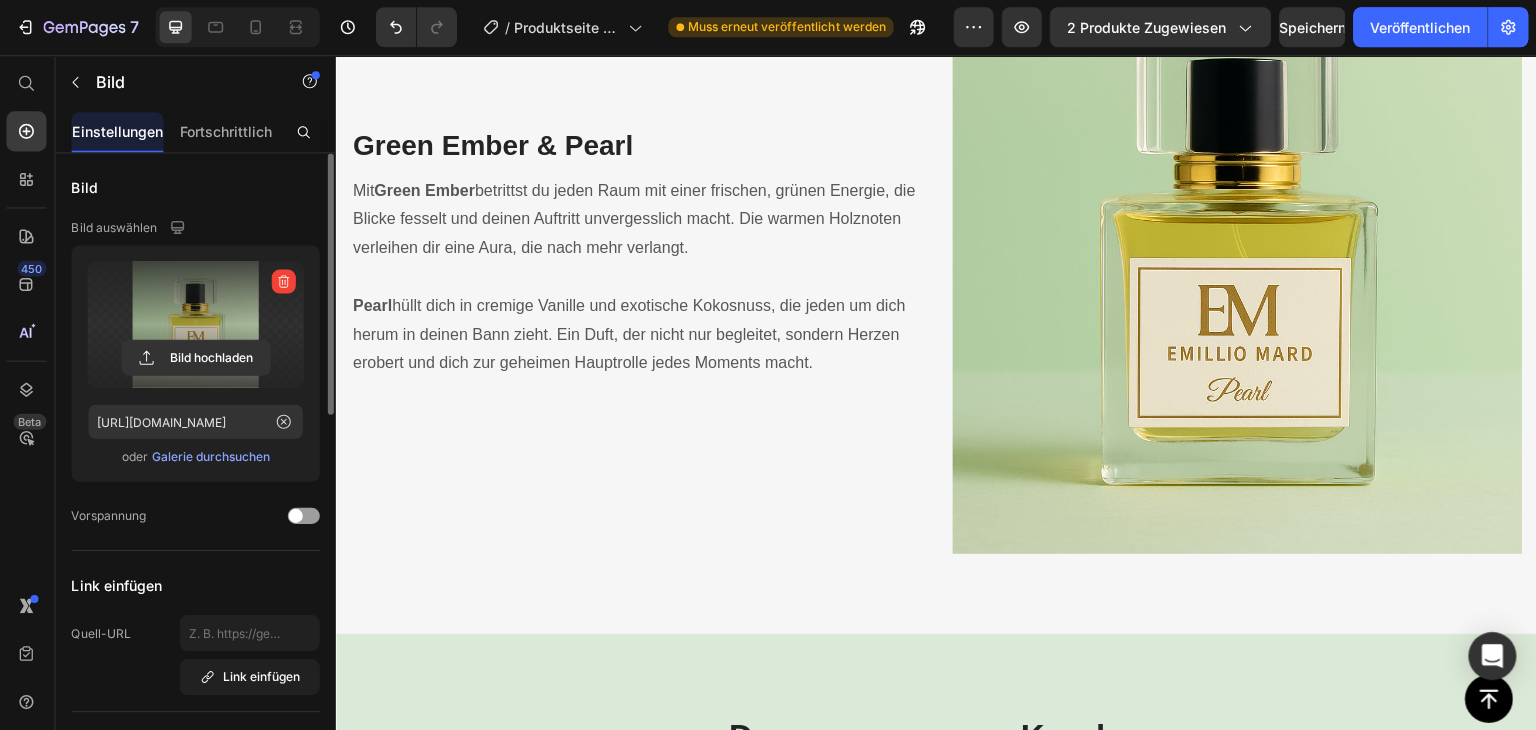 click 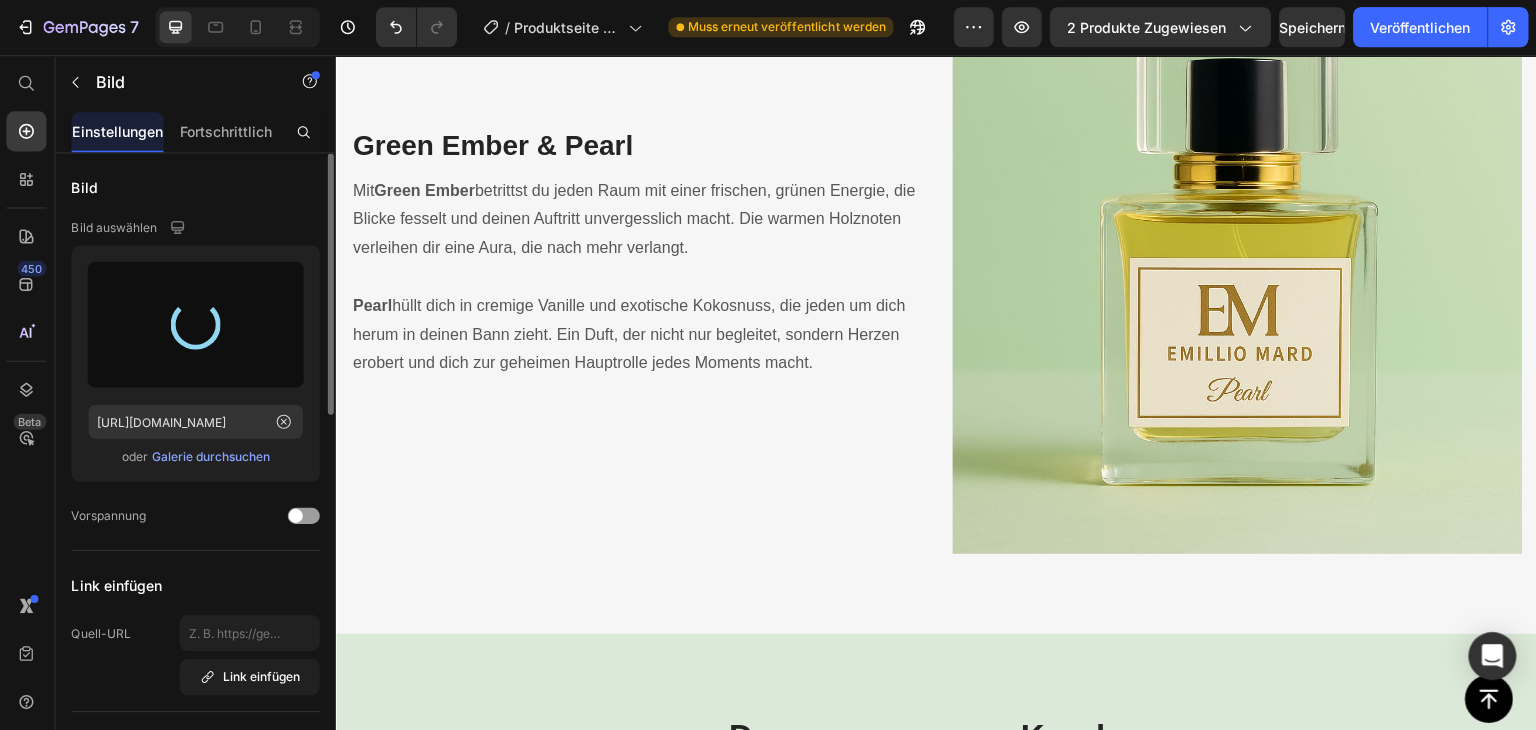 type on "[URL][DOMAIN_NAME]" 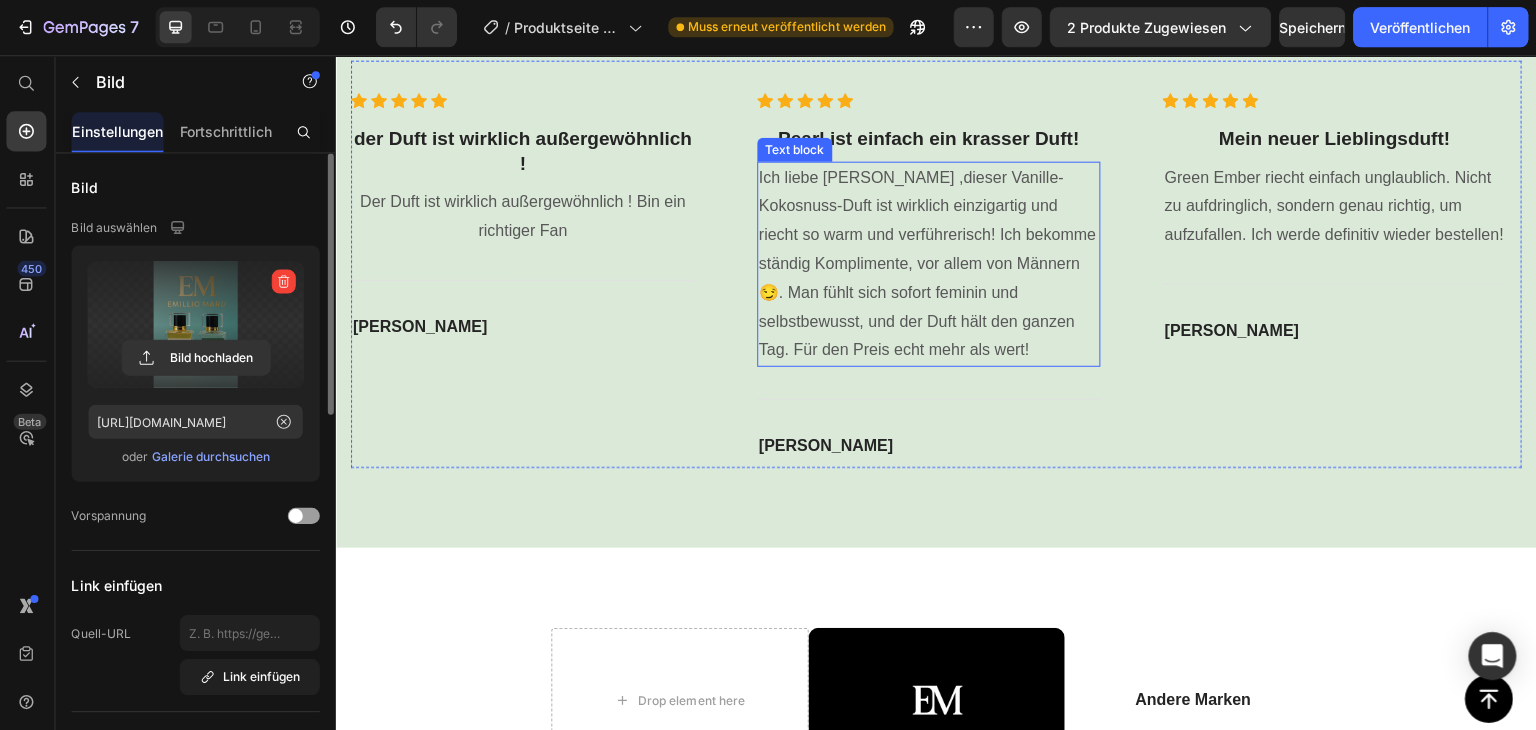 scroll, scrollTop: 5592, scrollLeft: 0, axis: vertical 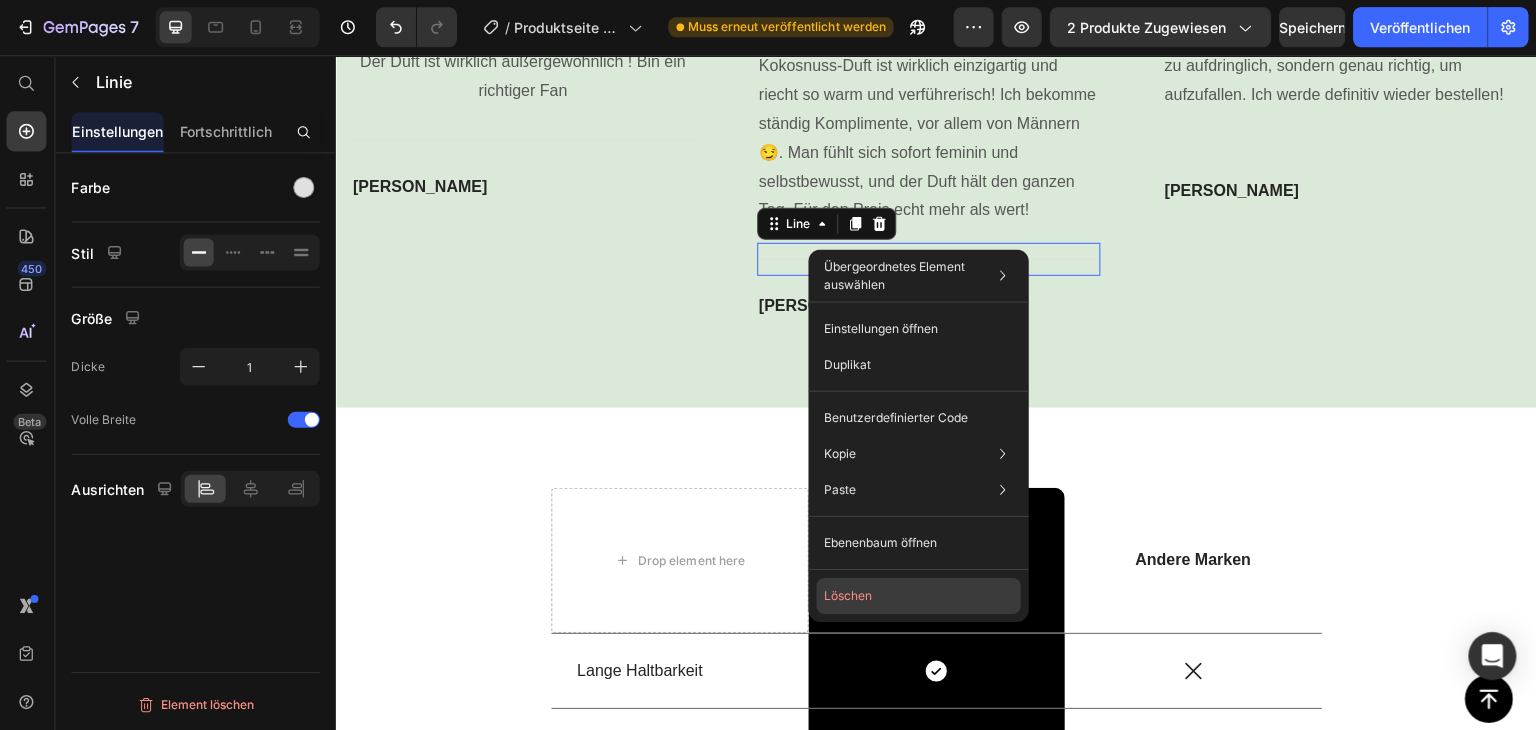 click on "Löschen" at bounding box center (849, 595) 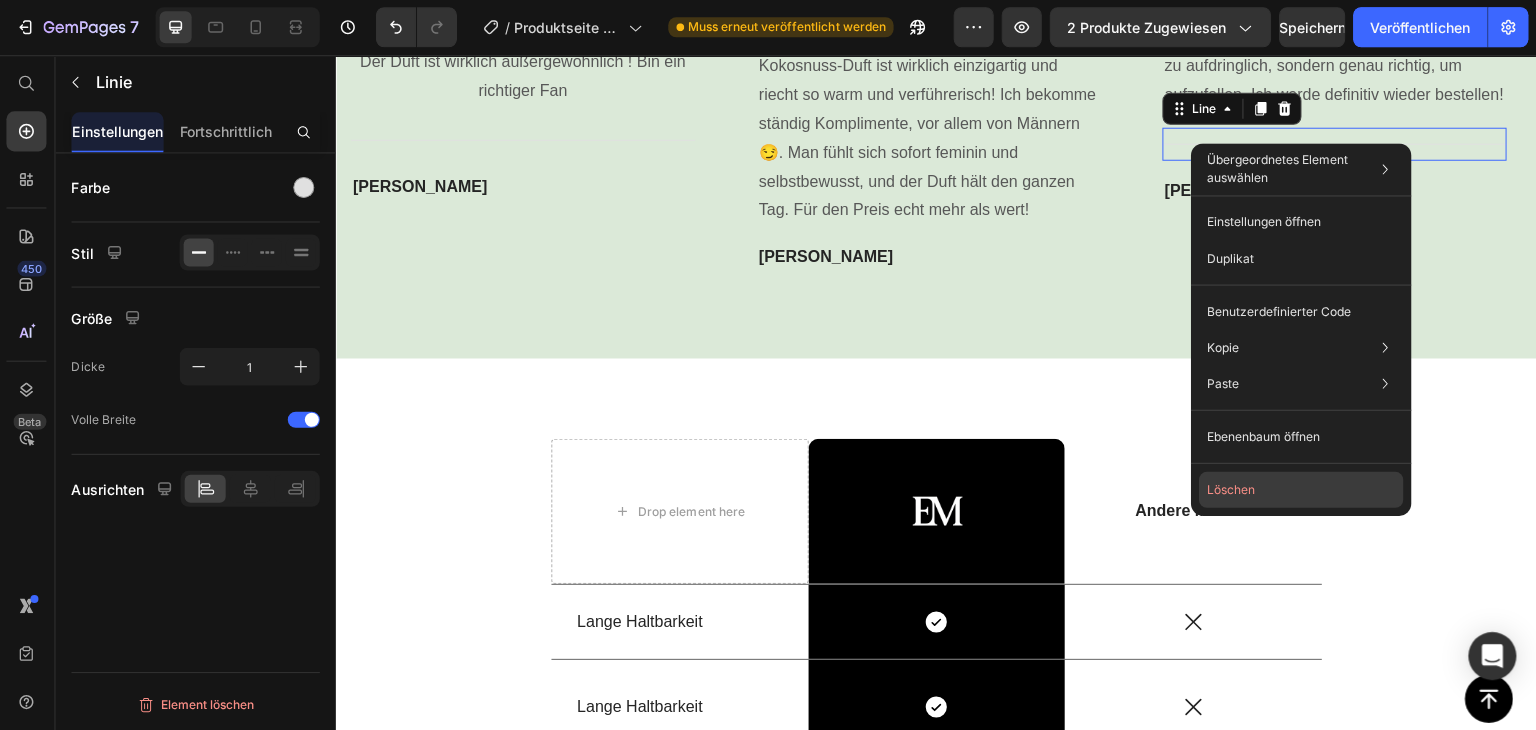 click on "Löschen" at bounding box center (1231, 489) 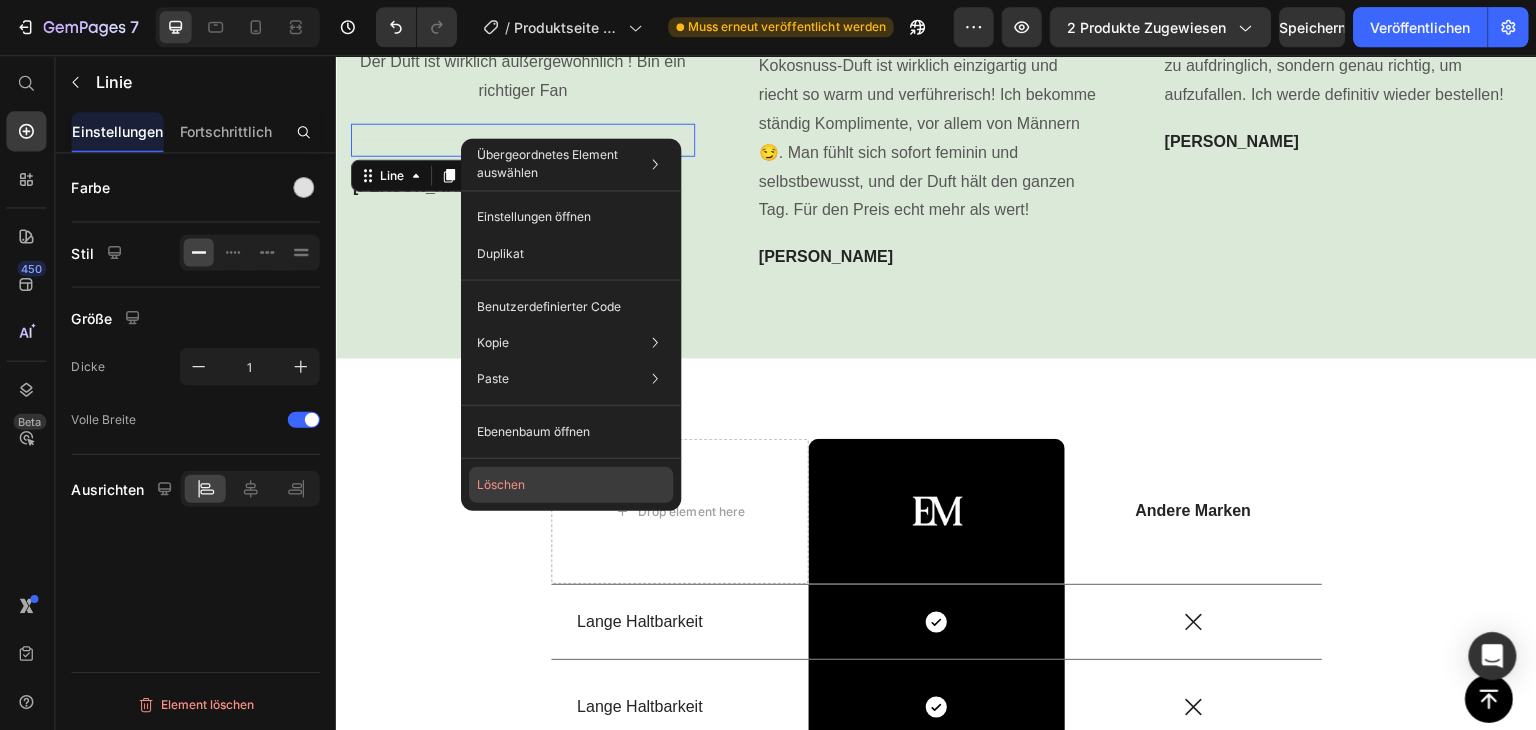 click on "Löschen" at bounding box center [502, 484] 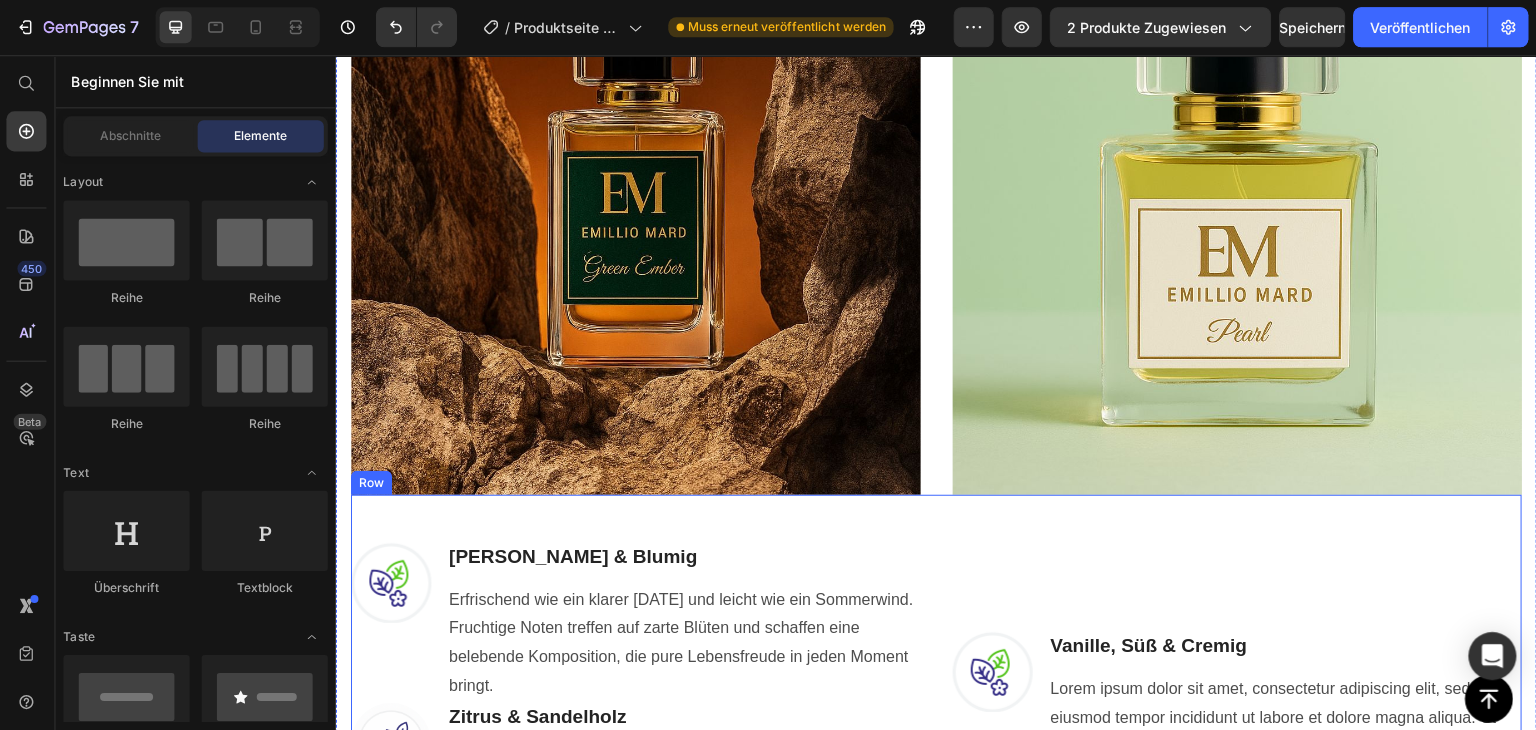scroll, scrollTop: 1506, scrollLeft: 0, axis: vertical 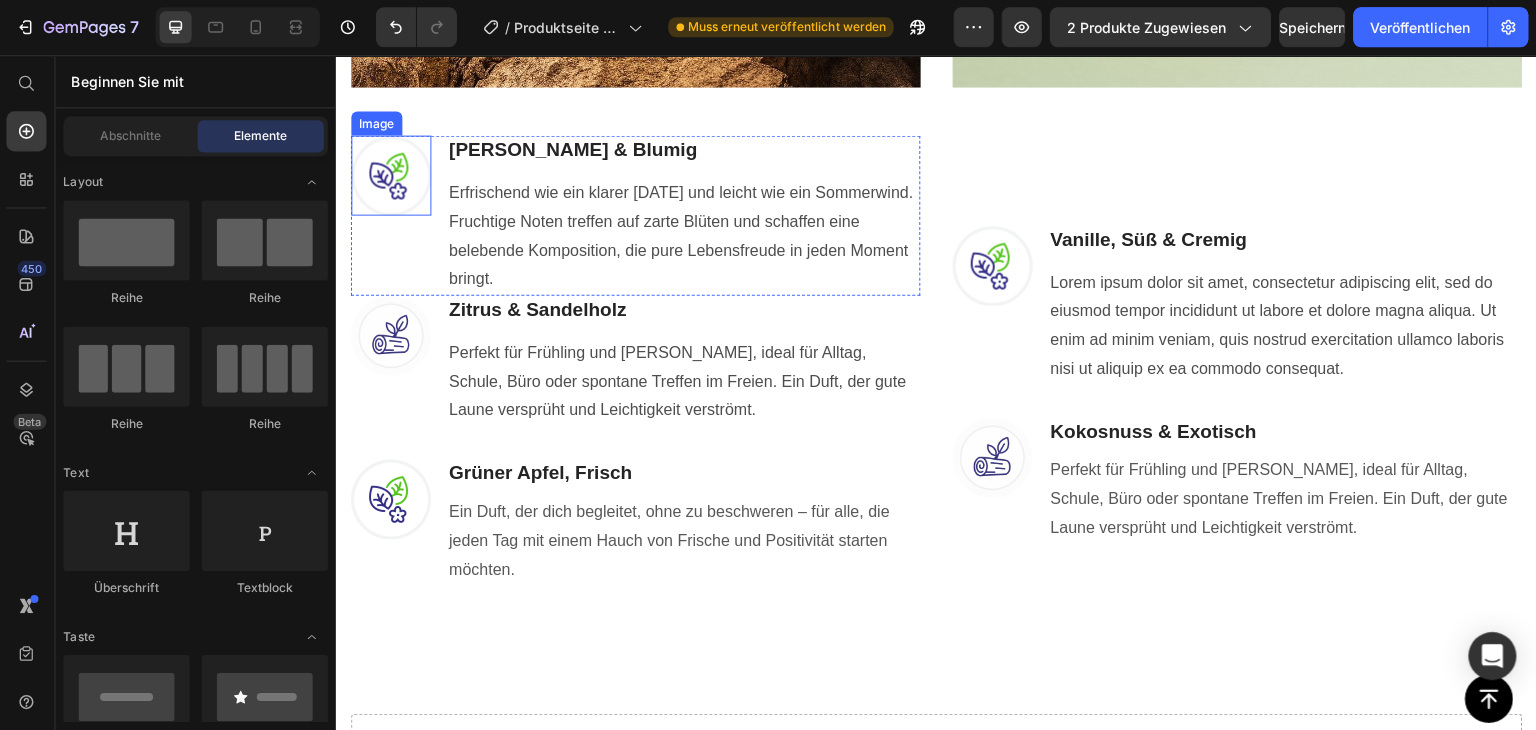 click at bounding box center (390, 175) 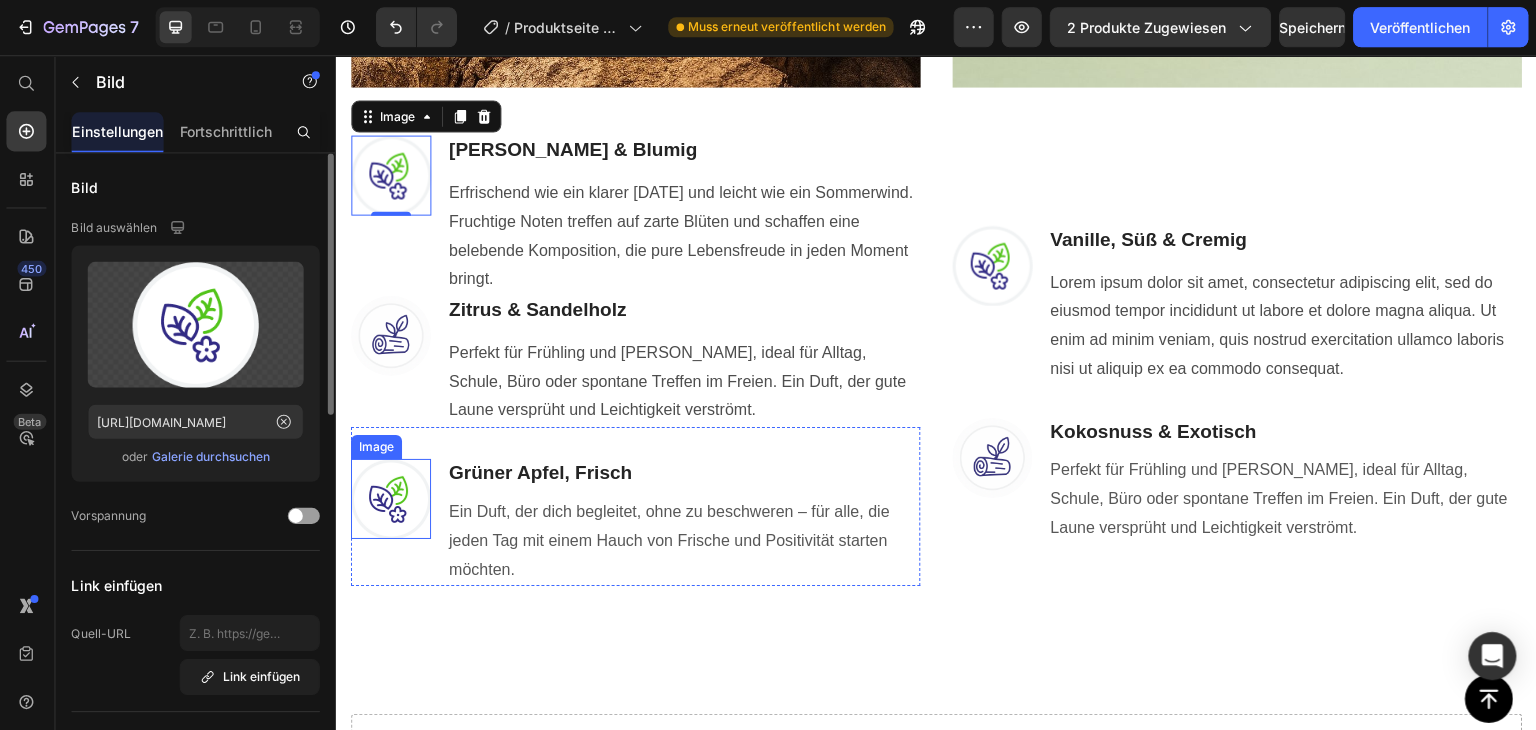 click at bounding box center [390, 498] 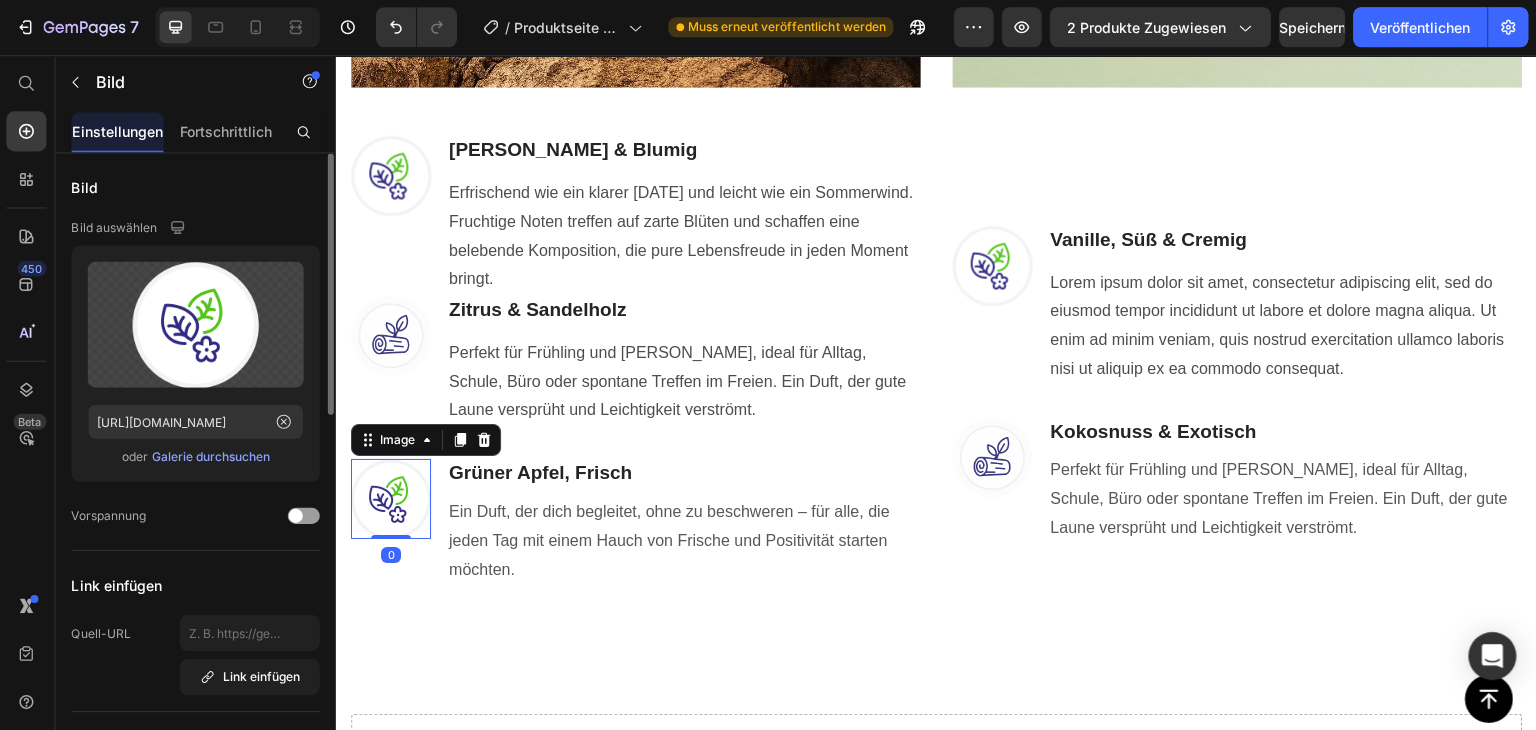 click at bounding box center [390, 498] 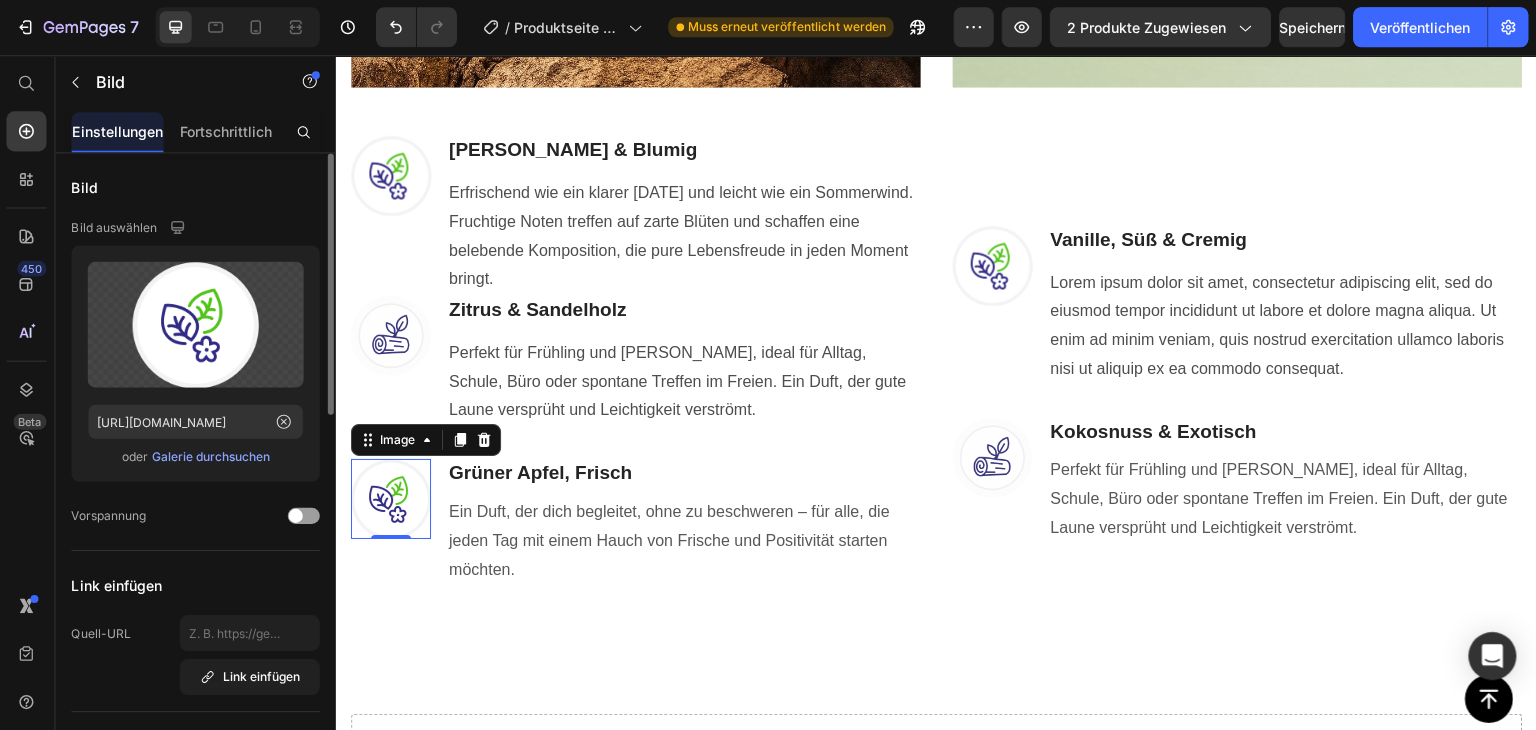 click at bounding box center (390, 498) 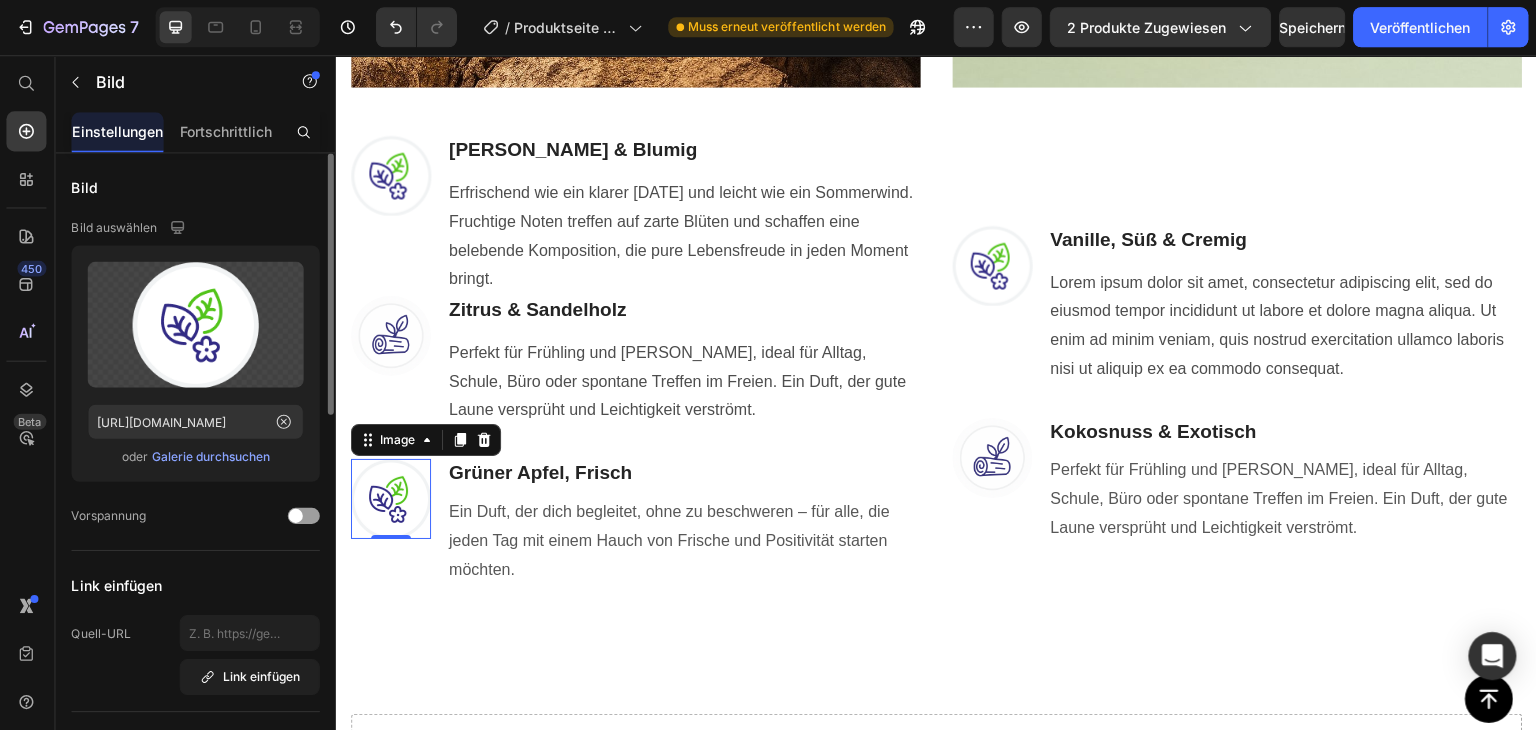 click at bounding box center (390, 498) 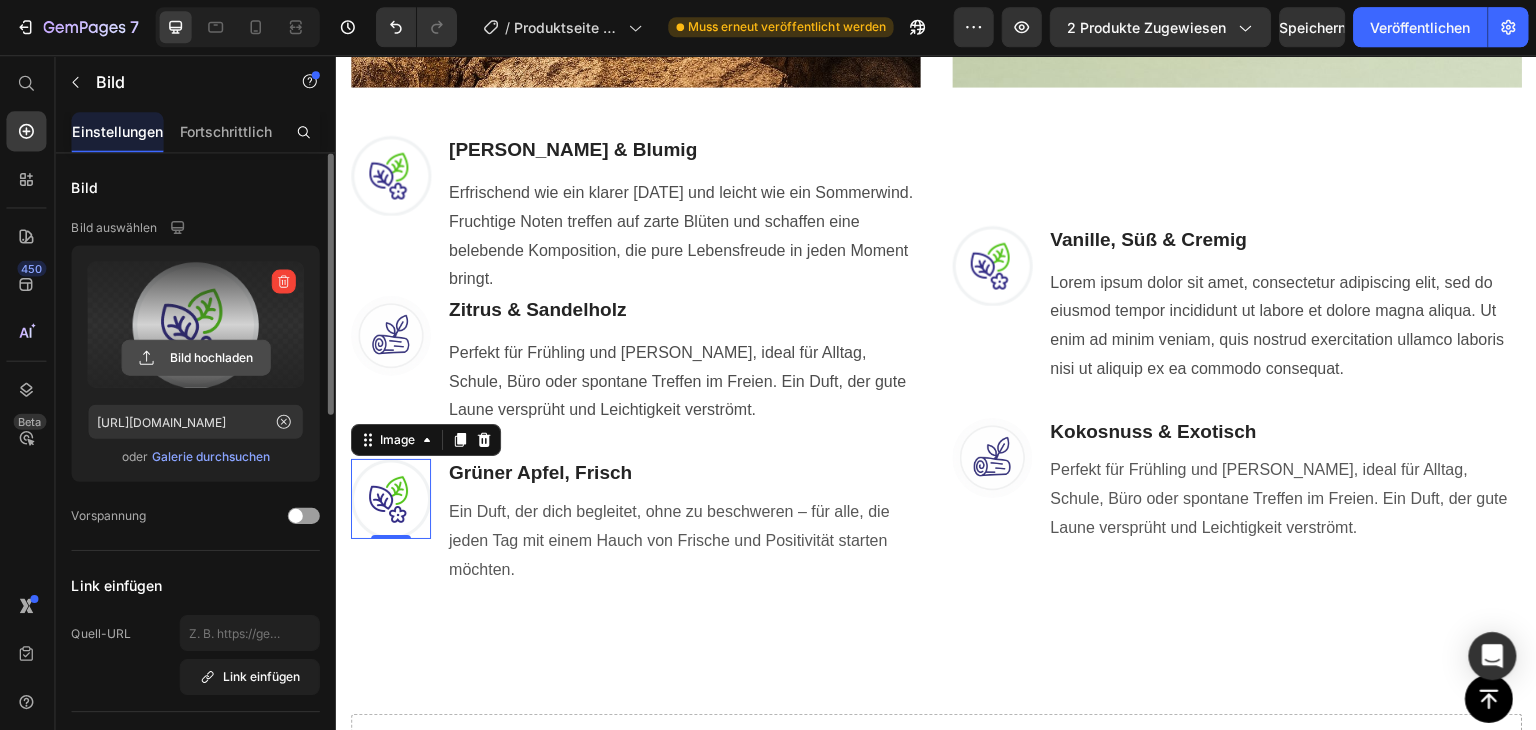click 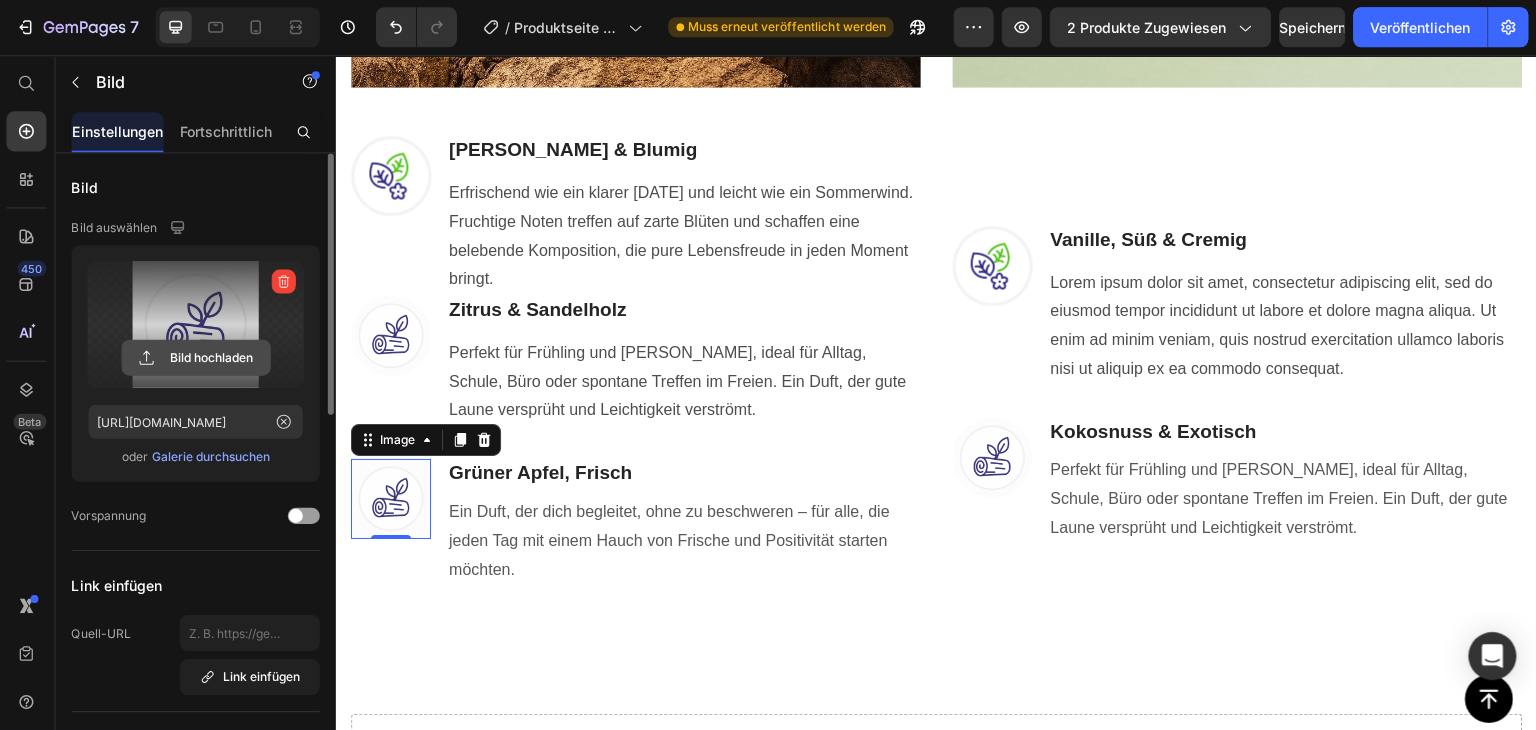 click 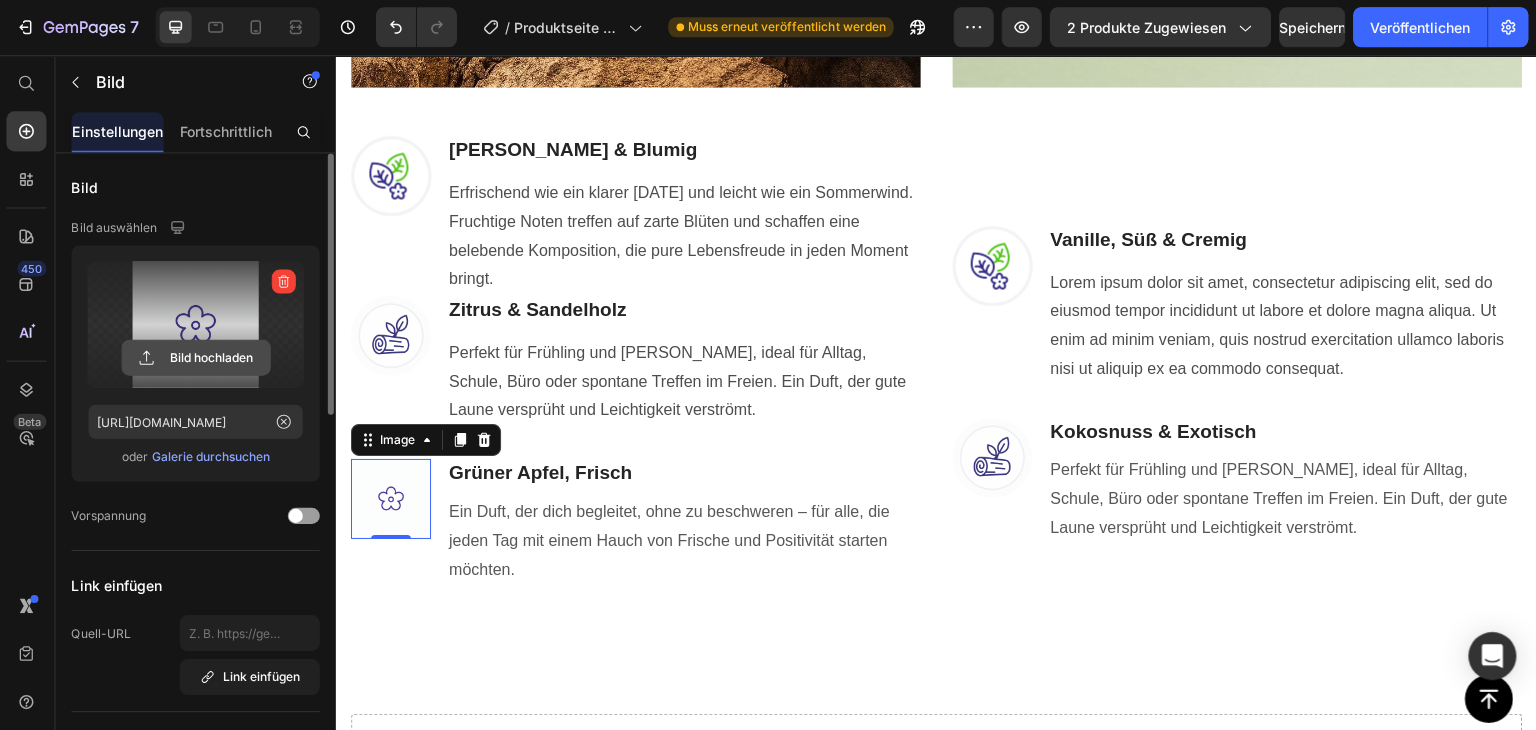 click 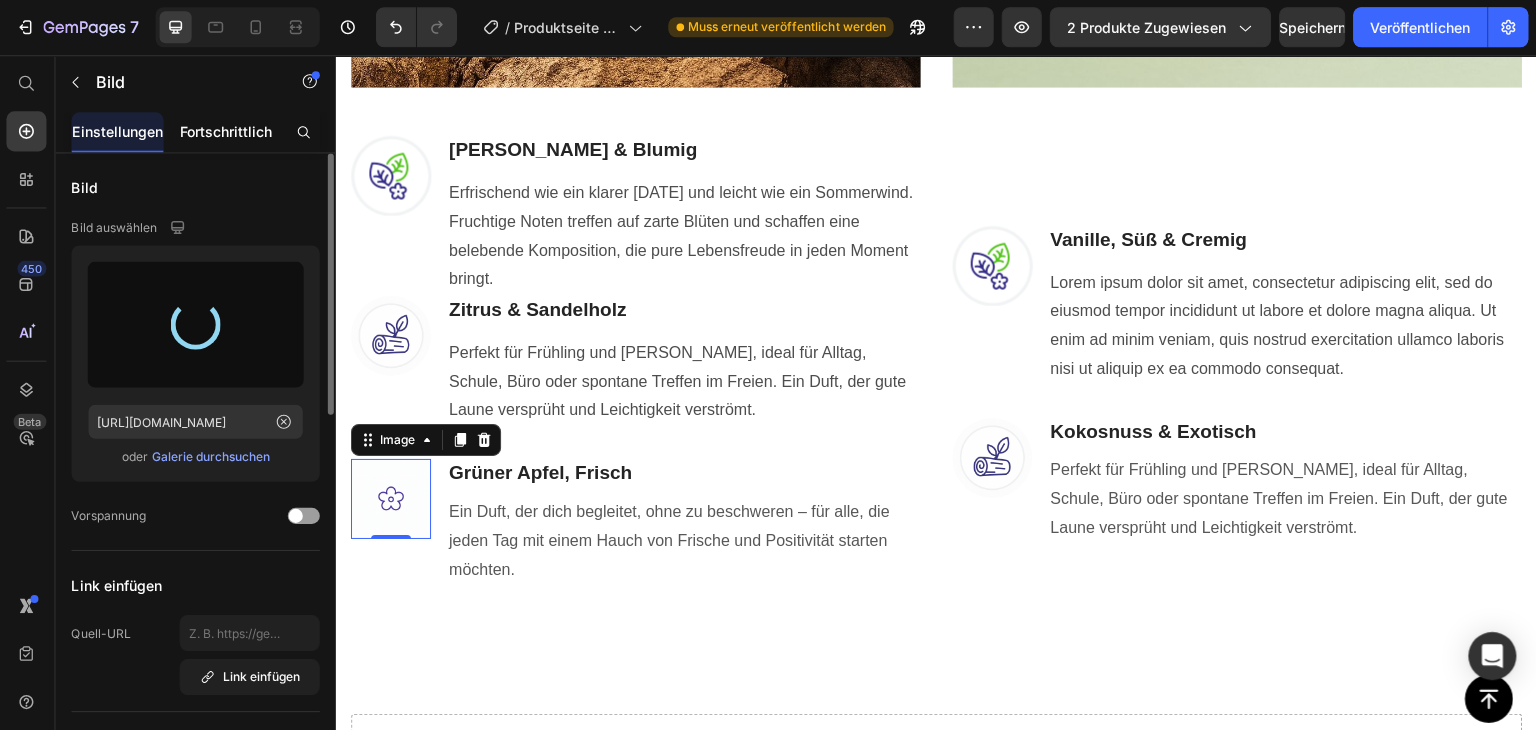 type on "[URL][DOMAIN_NAME]" 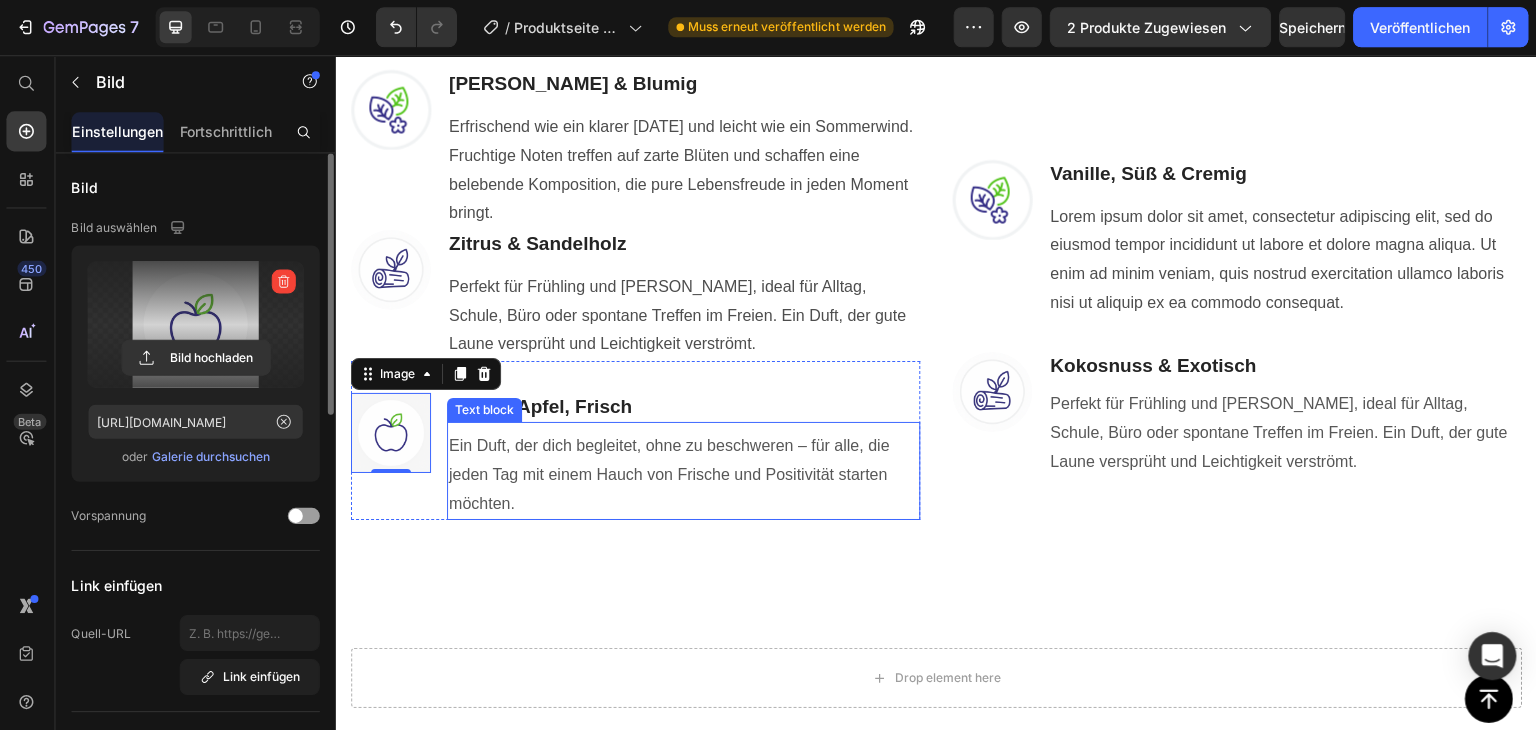 scroll, scrollTop: 1606, scrollLeft: 0, axis: vertical 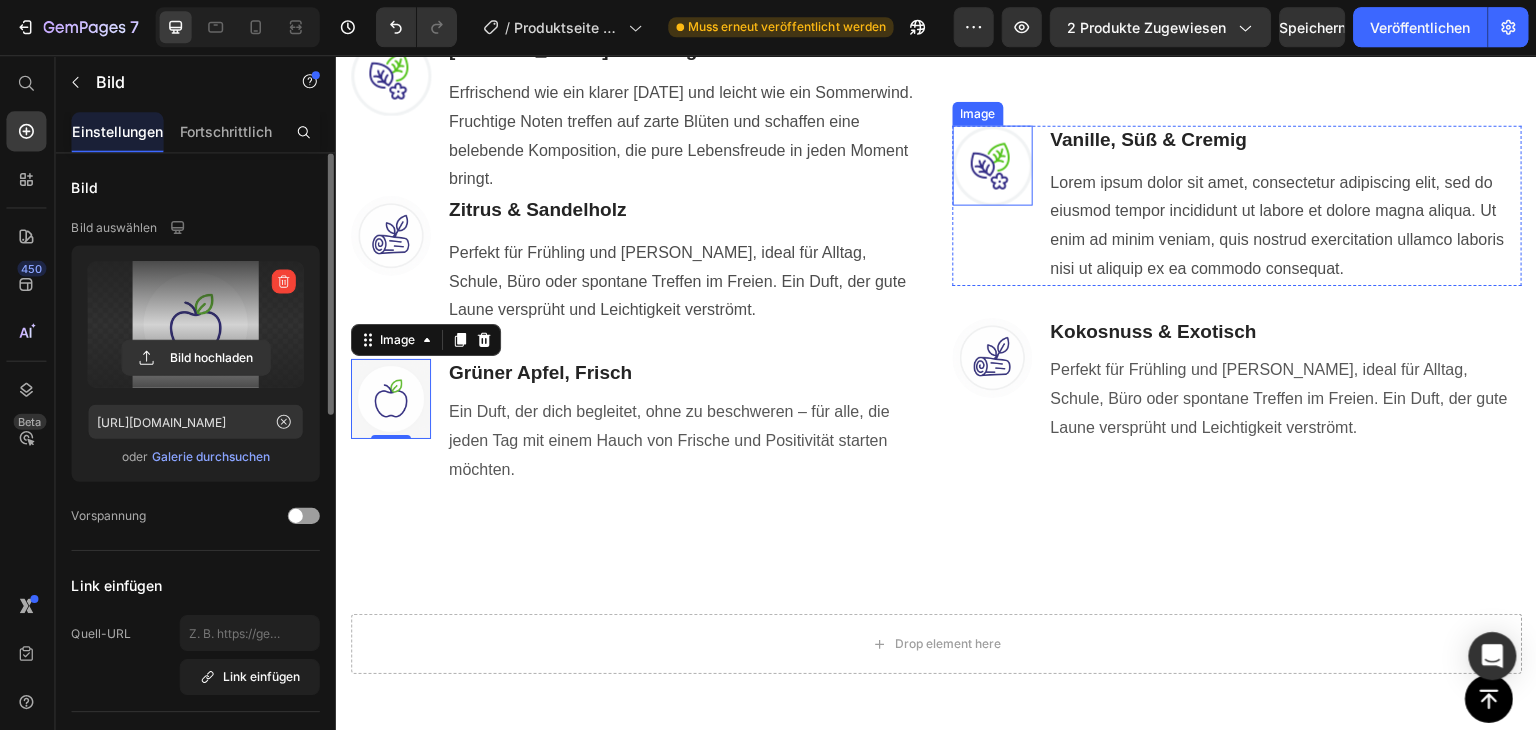 drag, startPoint x: 969, startPoint y: 199, endPoint x: 974, endPoint y: 182, distance: 17.720045 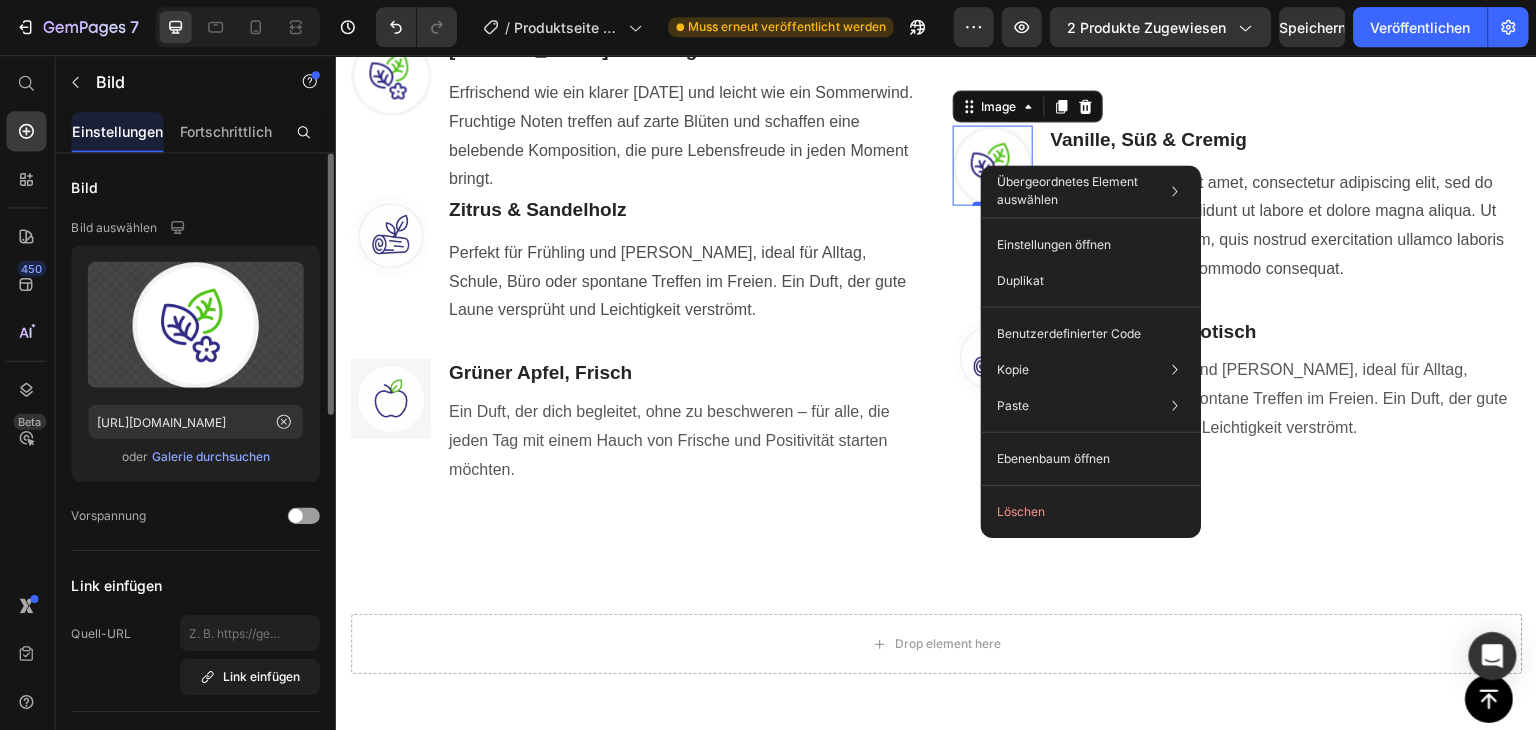 drag, startPoint x: 963, startPoint y: 168, endPoint x: 911, endPoint y: 230, distance: 80.919716 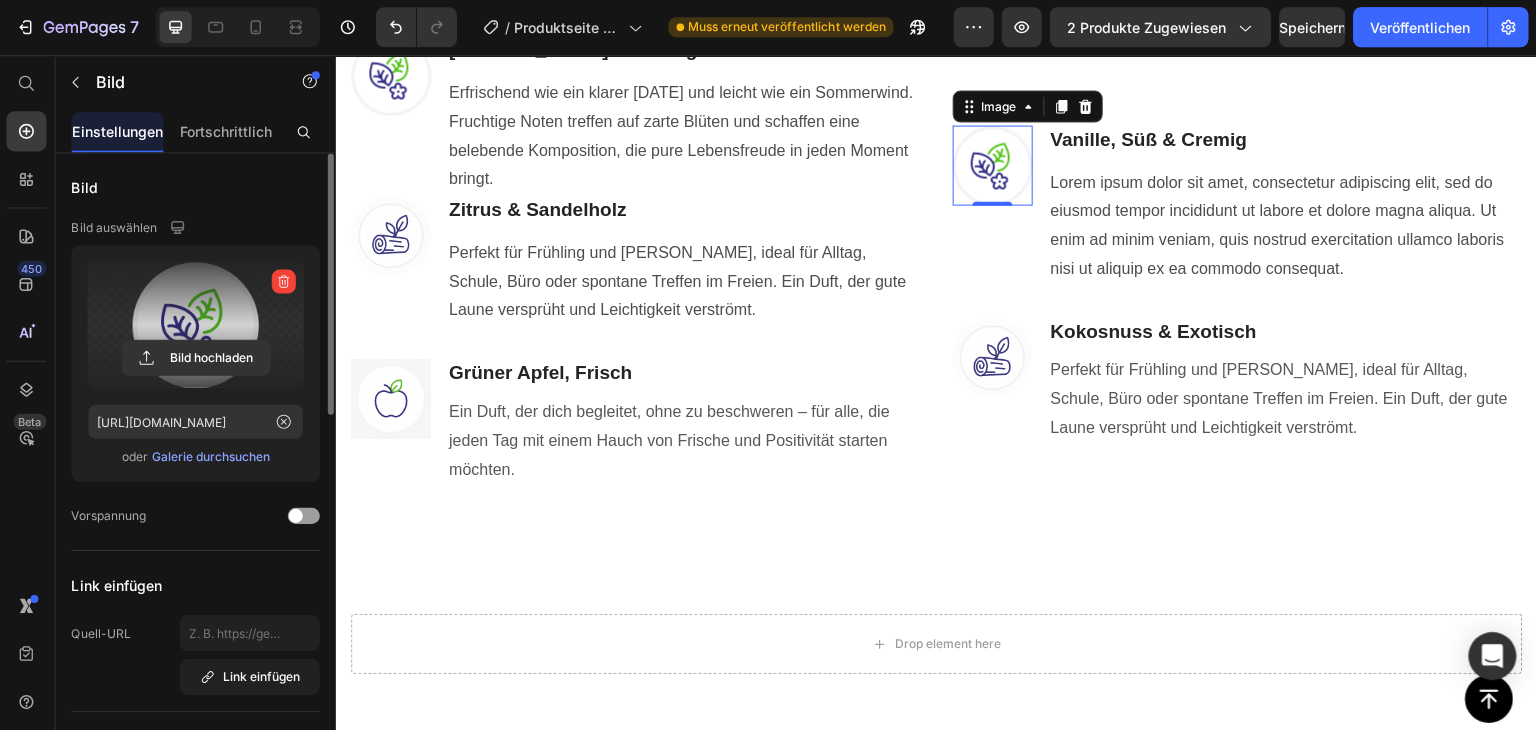 click at bounding box center (197, 325) 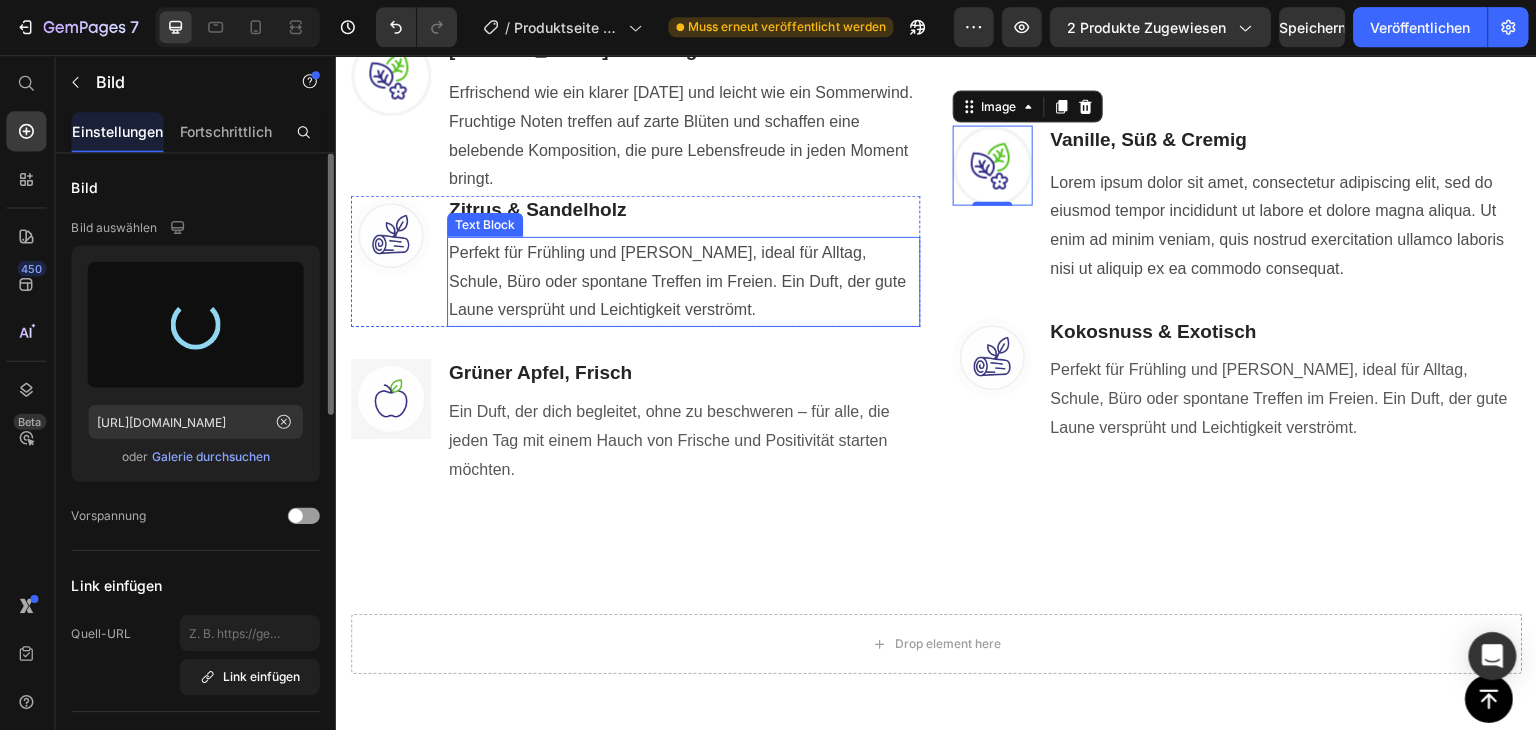 type on "[URL][DOMAIN_NAME]" 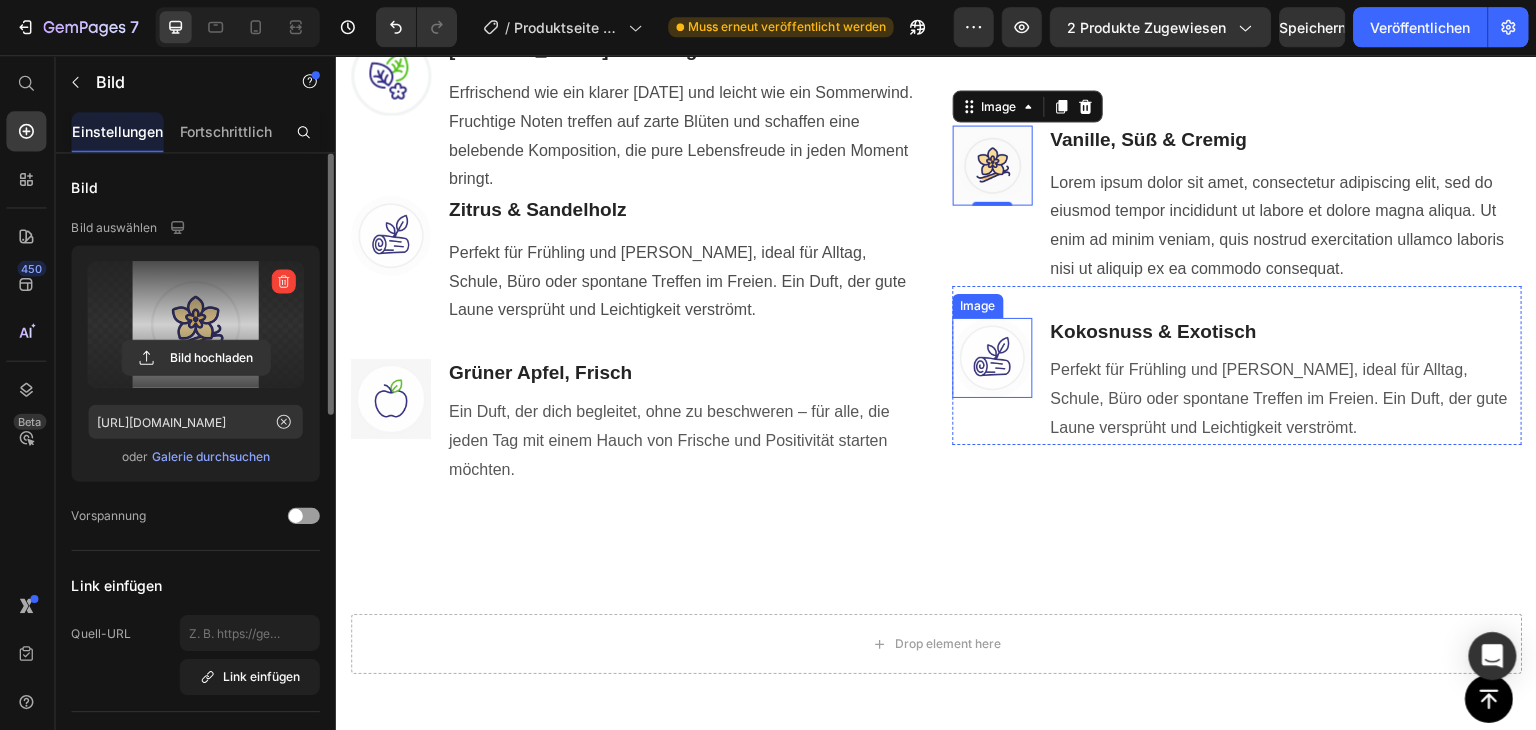 click at bounding box center (991, 357) 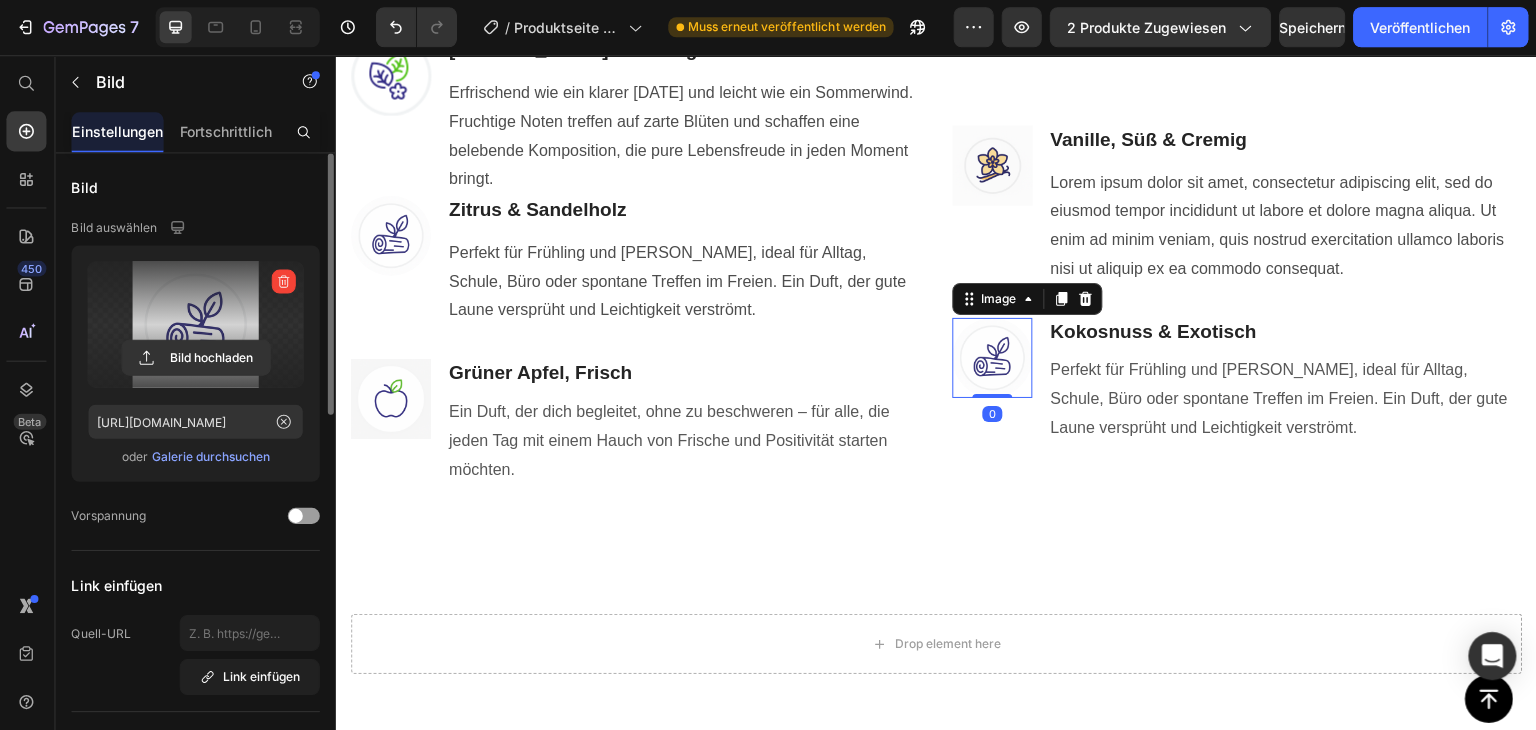 click at bounding box center [197, 325] 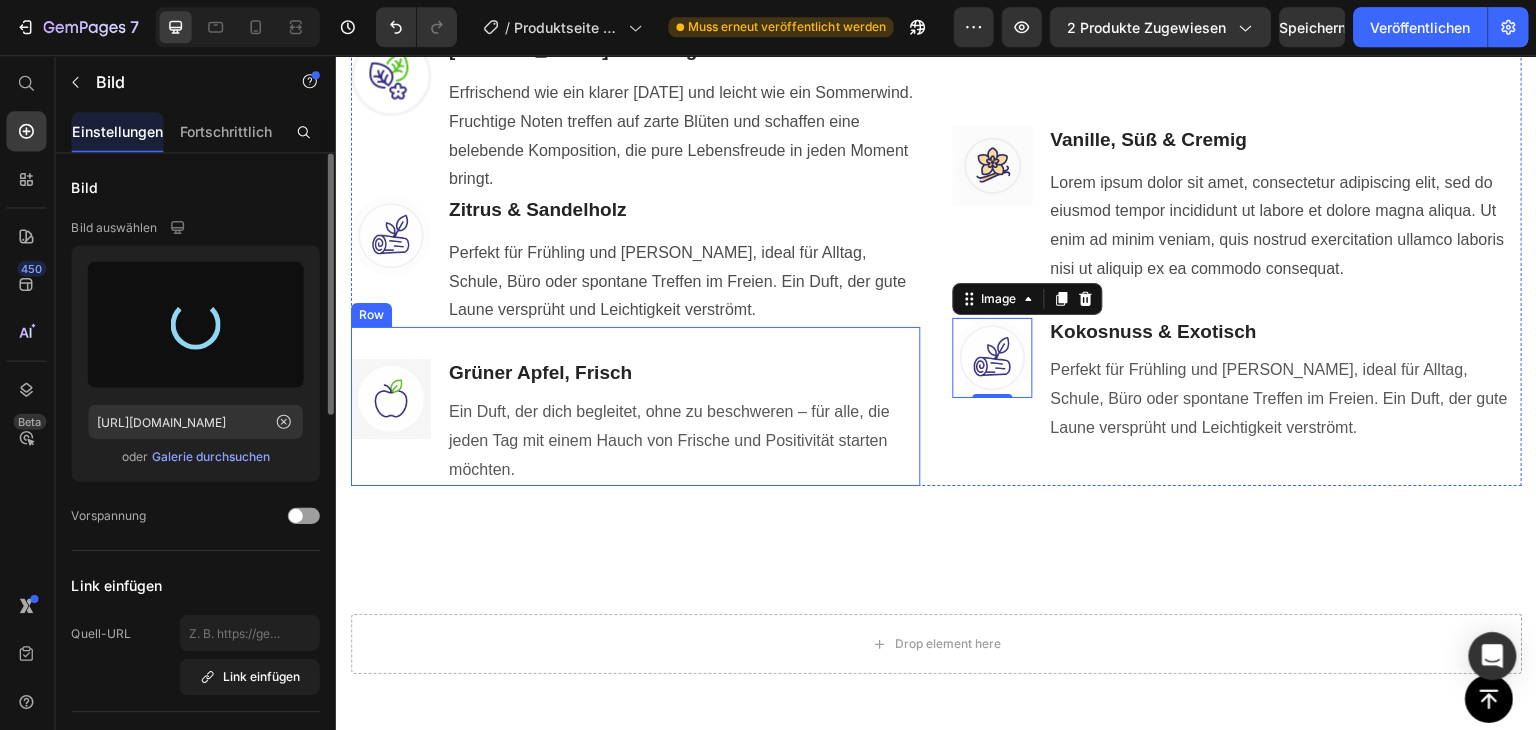 type on "[URL][DOMAIN_NAME]" 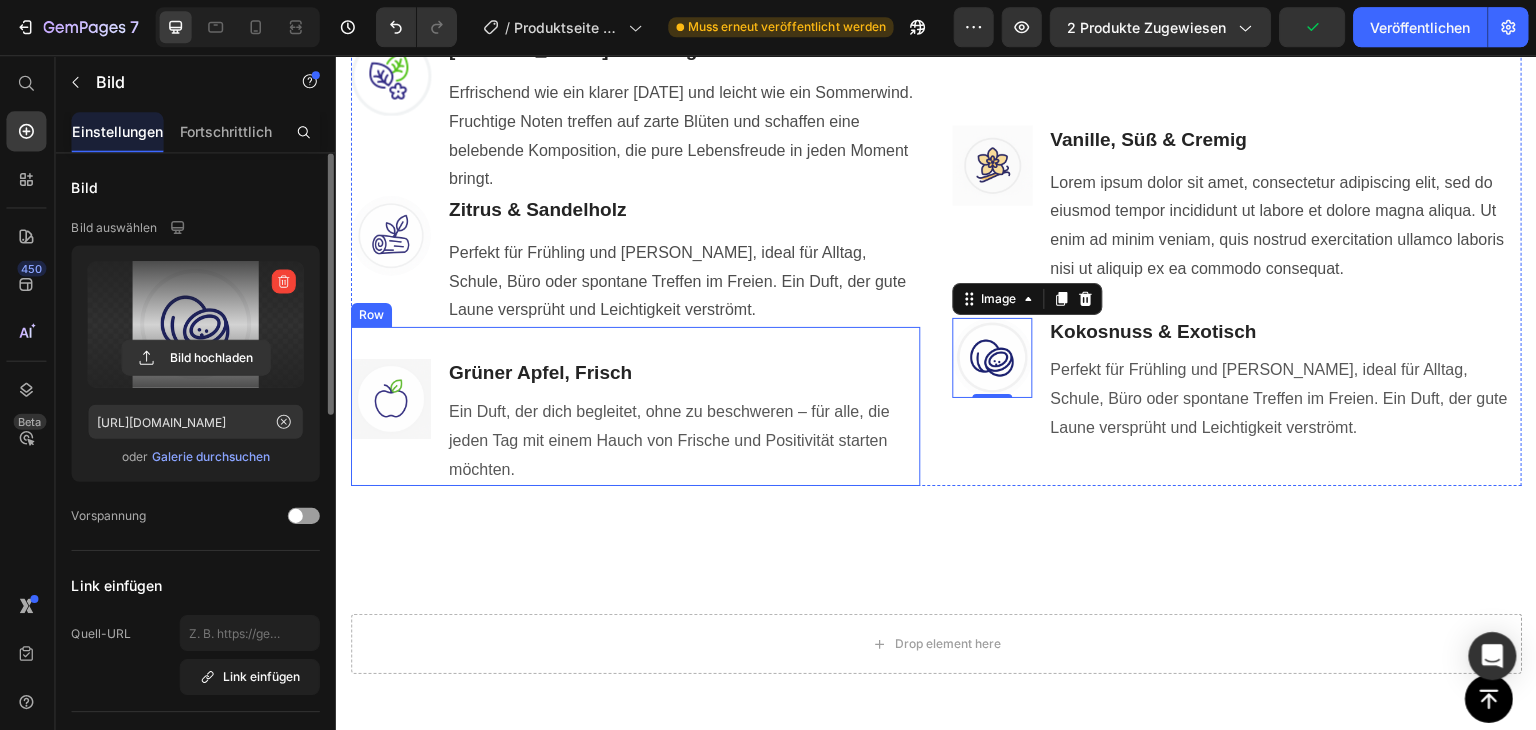 scroll, scrollTop: 2005, scrollLeft: 0, axis: vertical 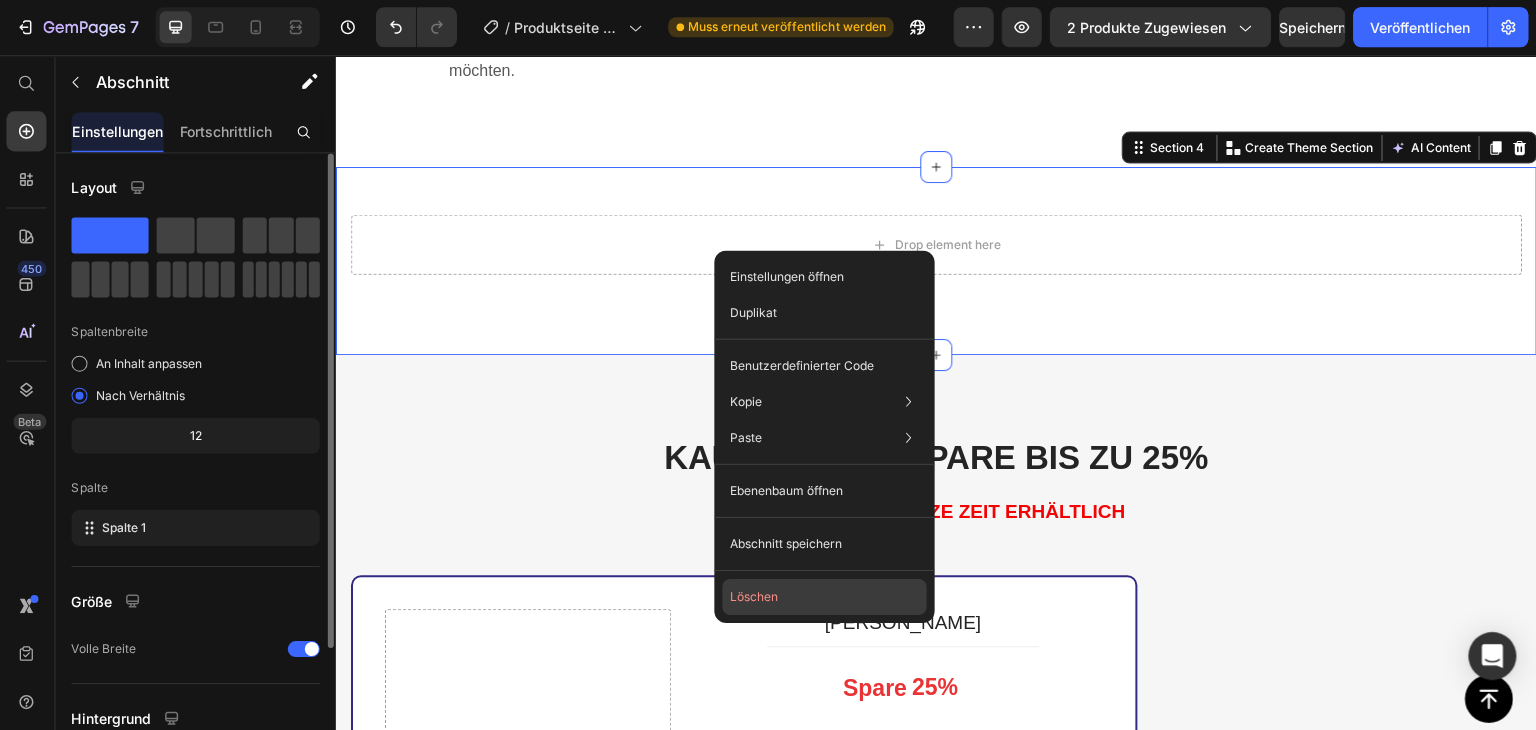 click on "Löschen" at bounding box center [755, 596] 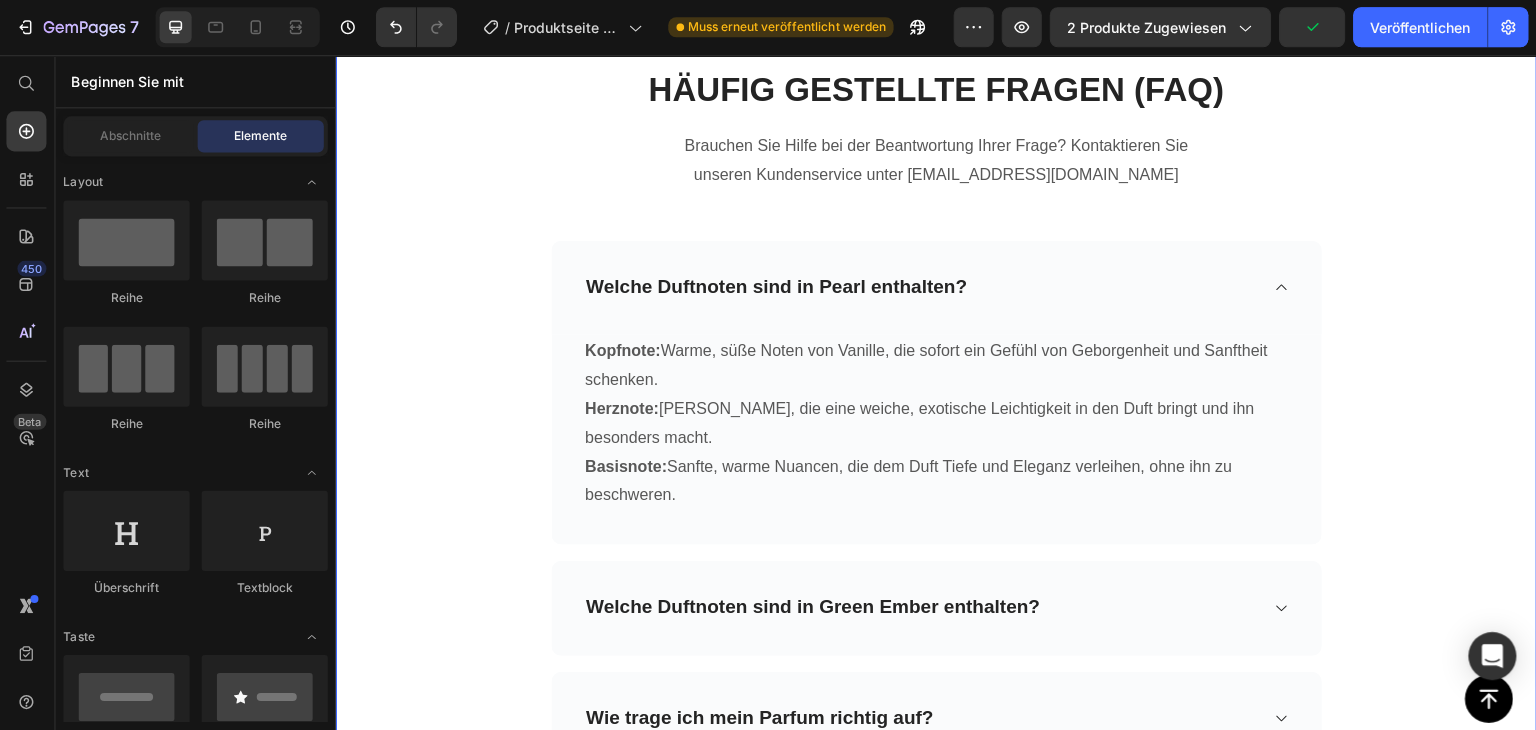scroll, scrollTop: 7099, scrollLeft: 0, axis: vertical 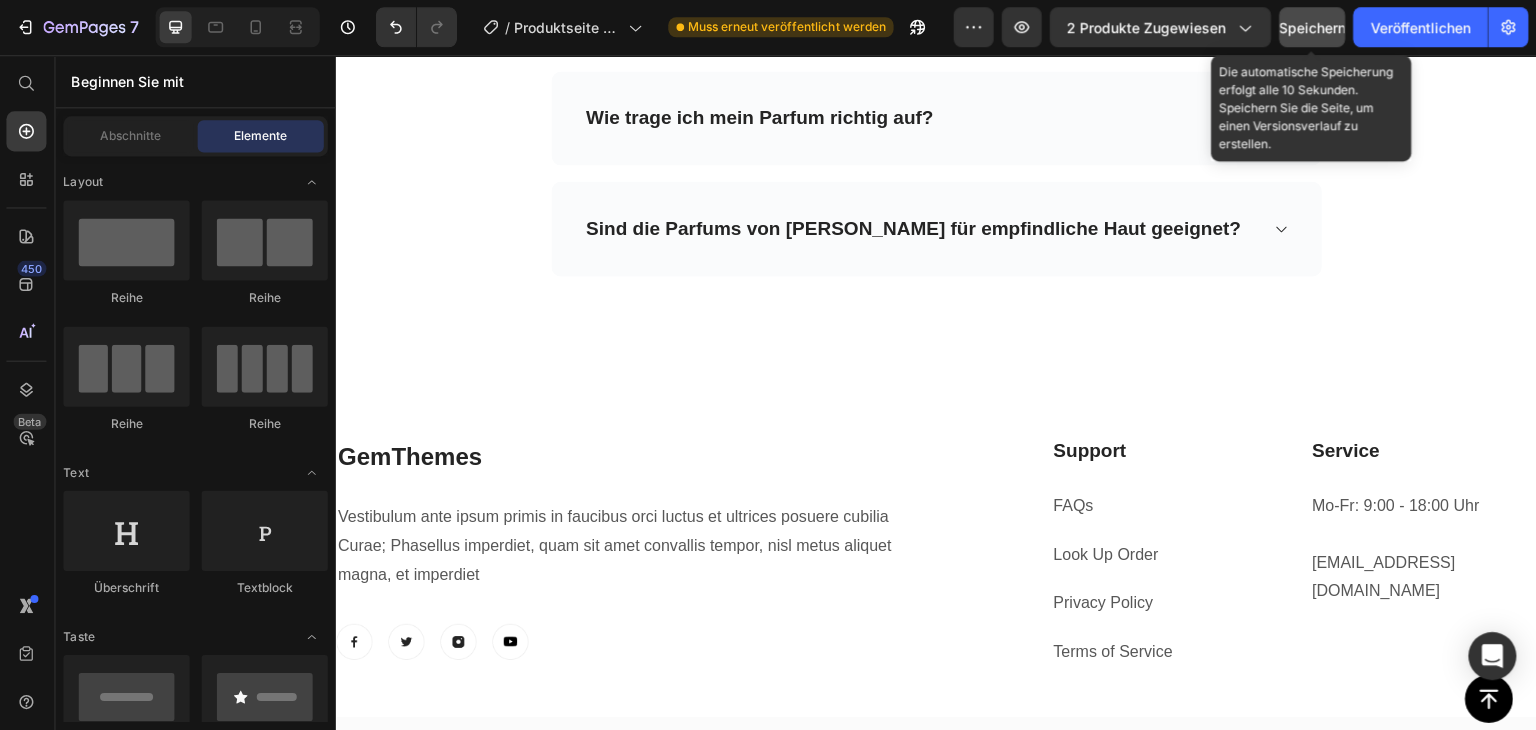 click on "Speichern" at bounding box center (1312, 28) 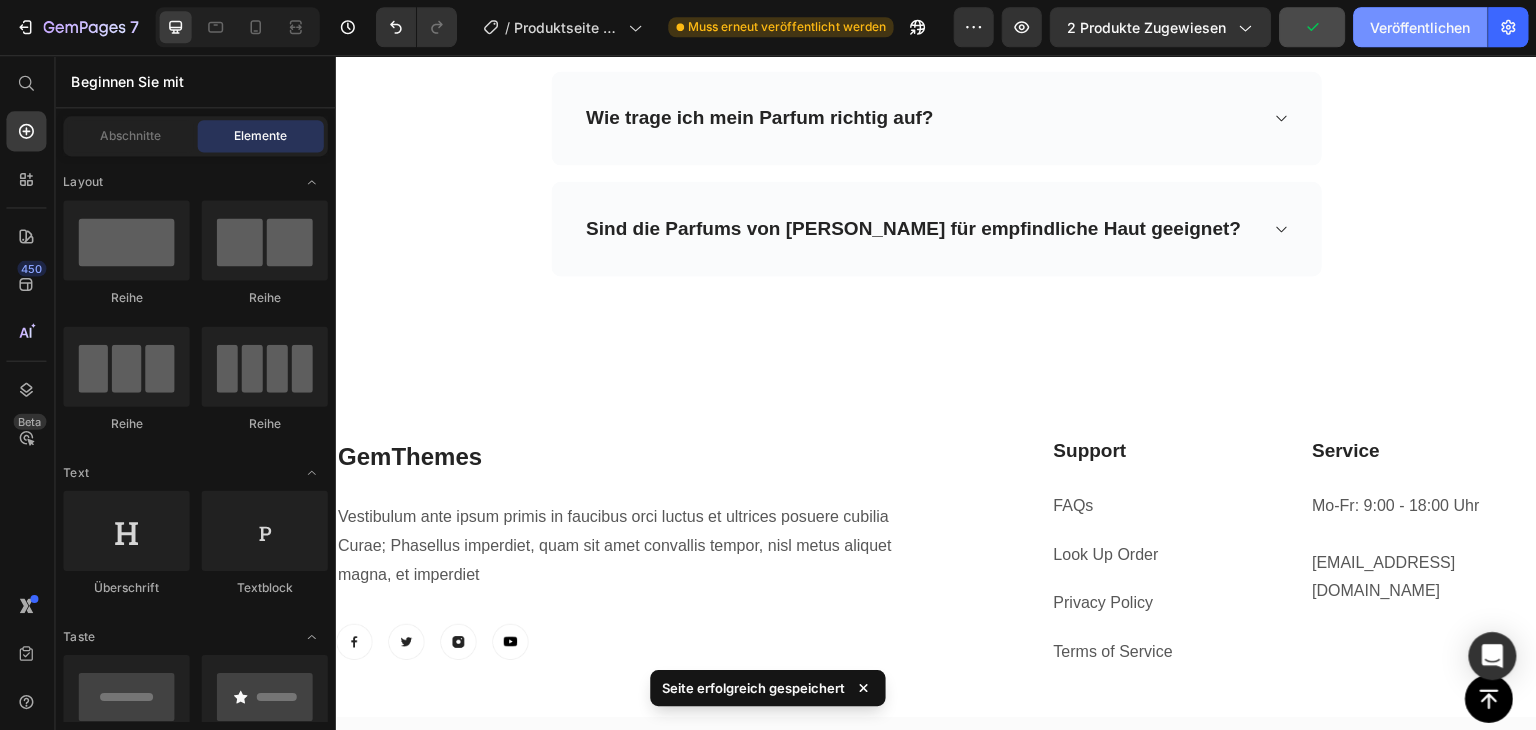 click on "Veröffentlichen" at bounding box center [1420, 28] 